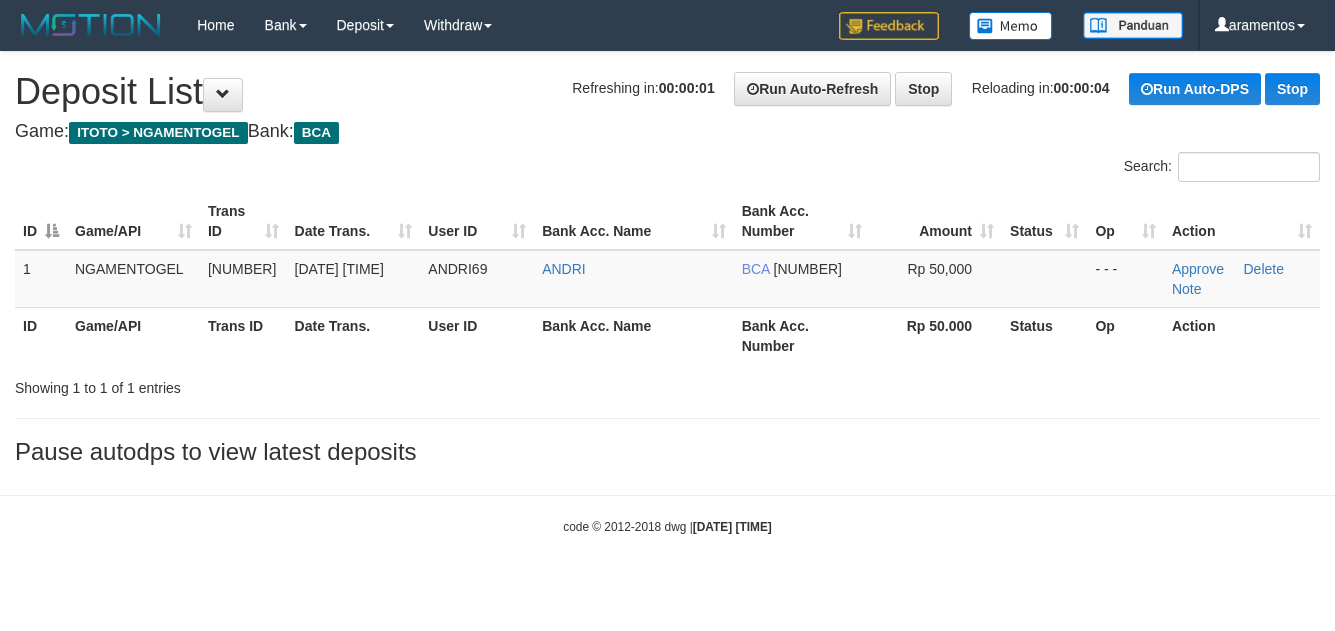 scroll, scrollTop: 0, scrollLeft: 0, axis: both 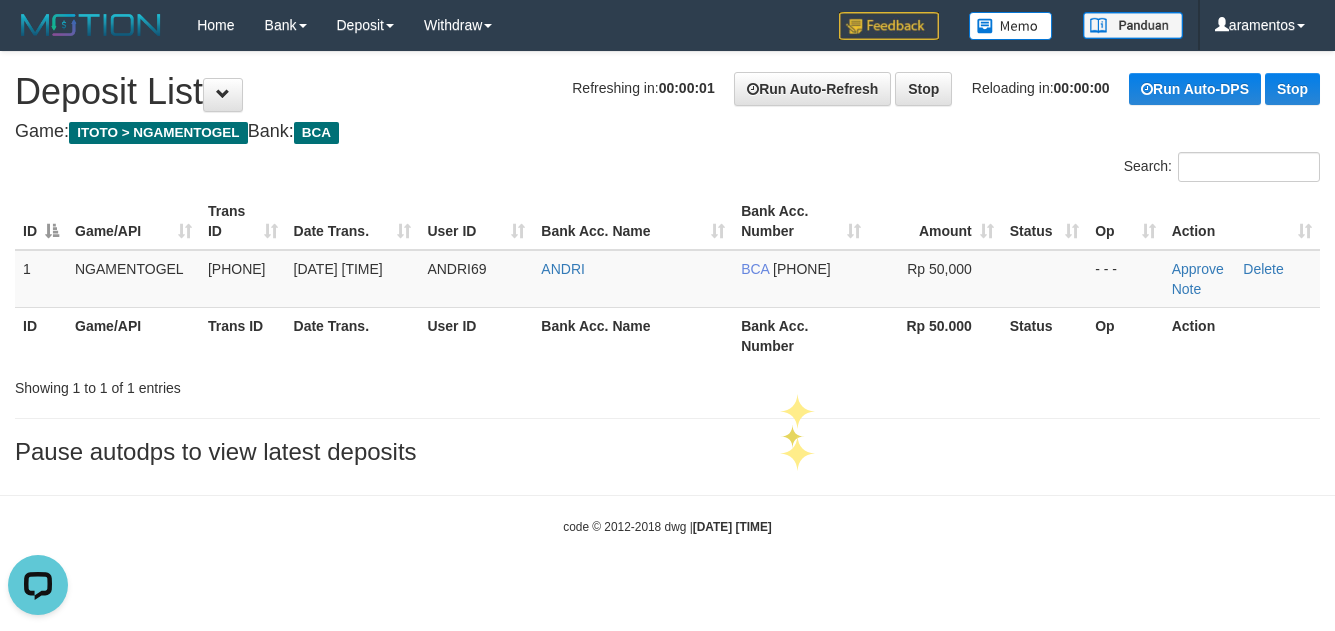 click on "Pause autodps to view latest deposits" at bounding box center [667, 452] 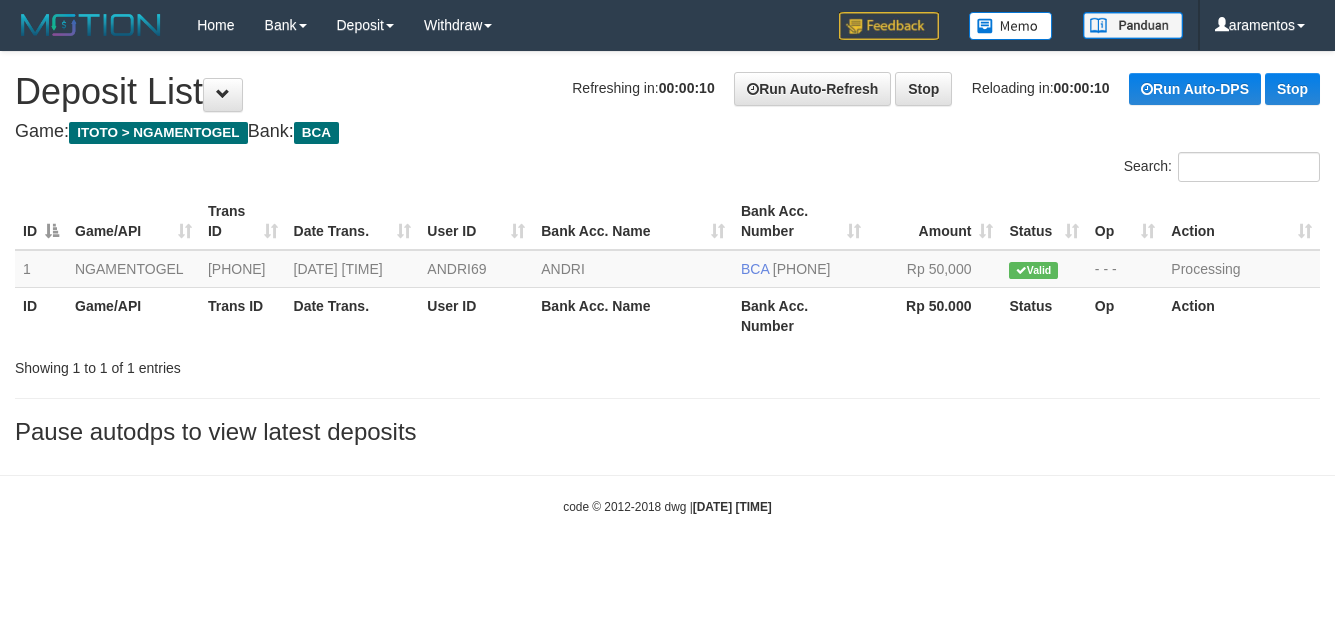 scroll, scrollTop: 0, scrollLeft: 0, axis: both 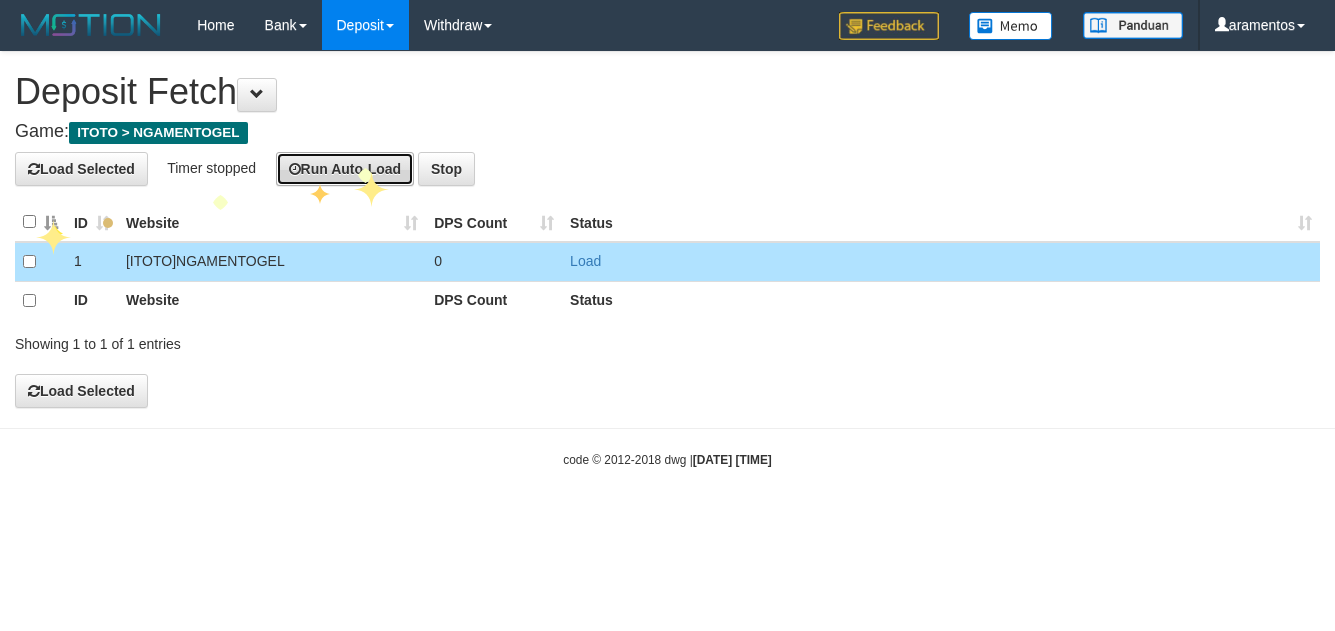 click on "Run Auto-Load" at bounding box center [345, 169] 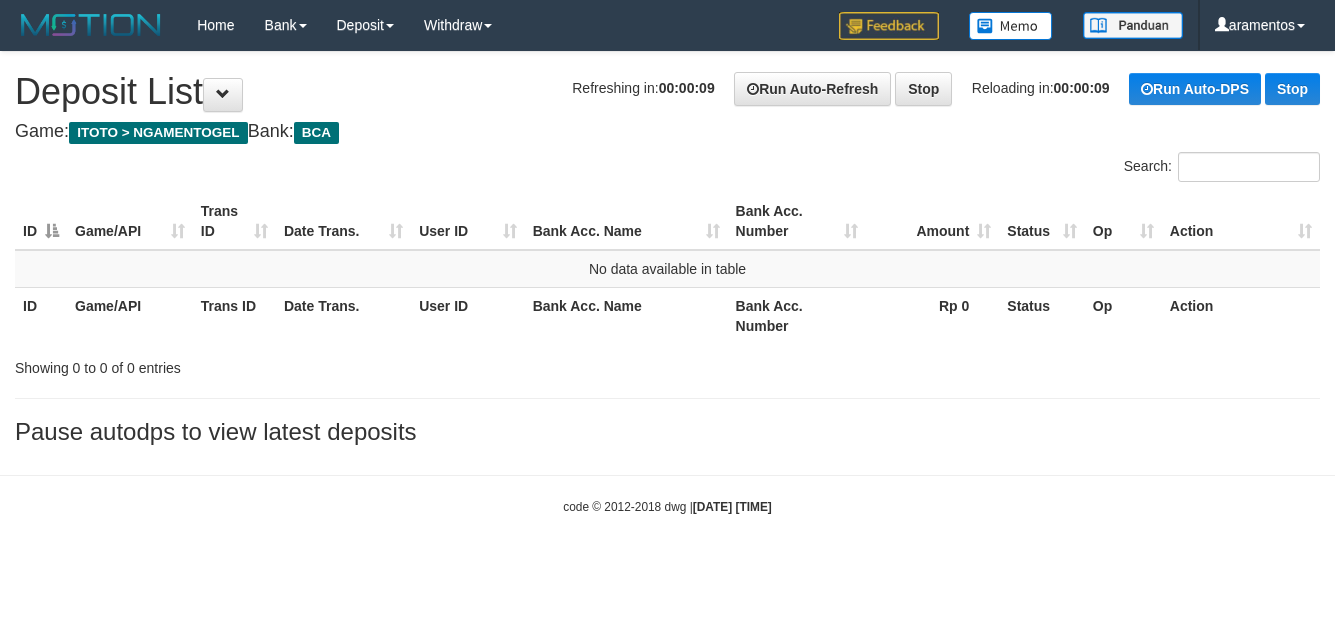 scroll, scrollTop: 0, scrollLeft: 0, axis: both 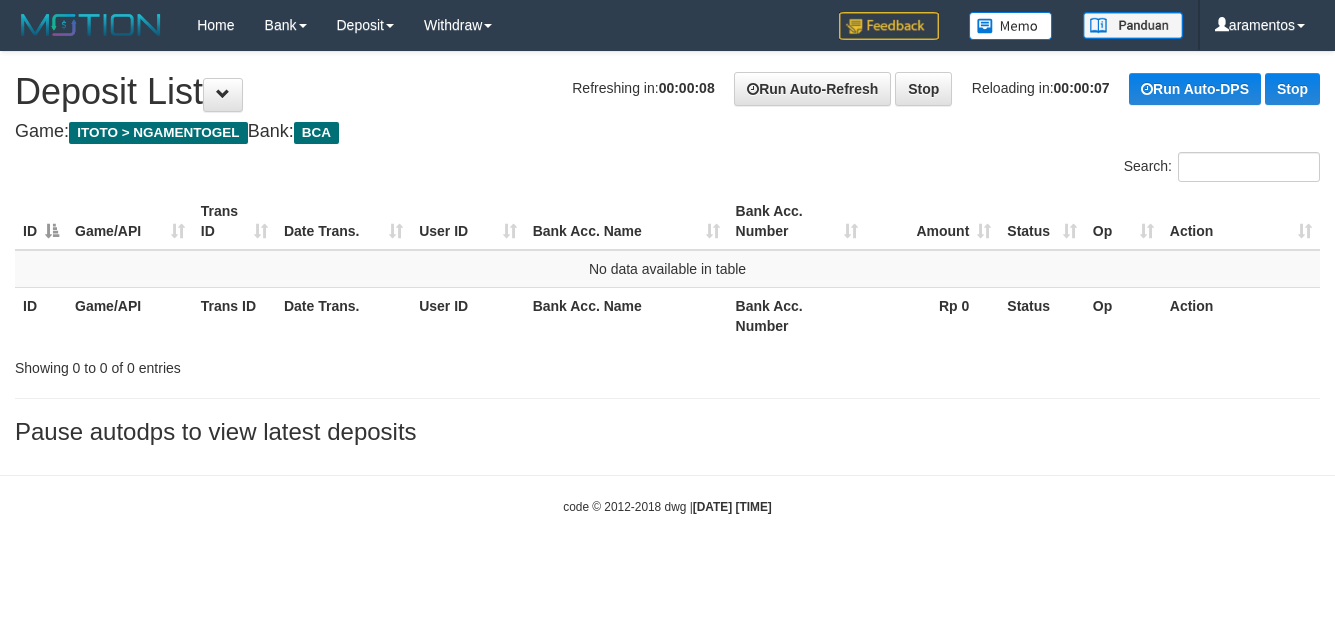 click on "-" at bounding box center (667, 283) 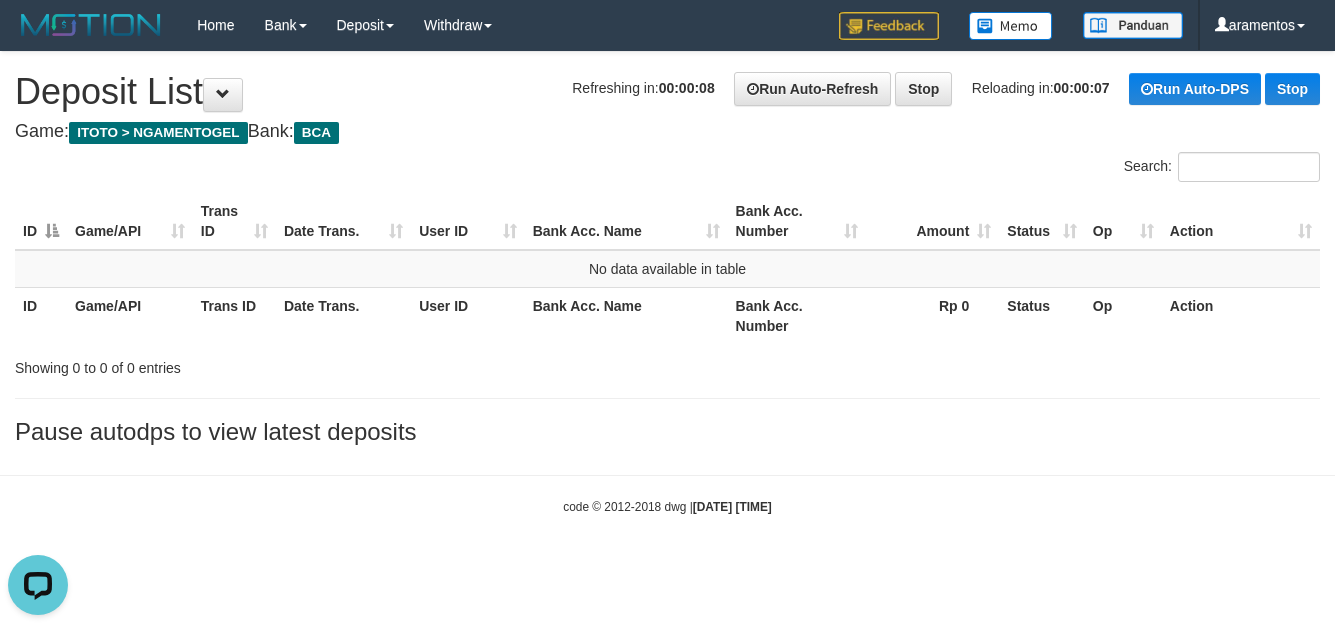 scroll, scrollTop: 0, scrollLeft: 0, axis: both 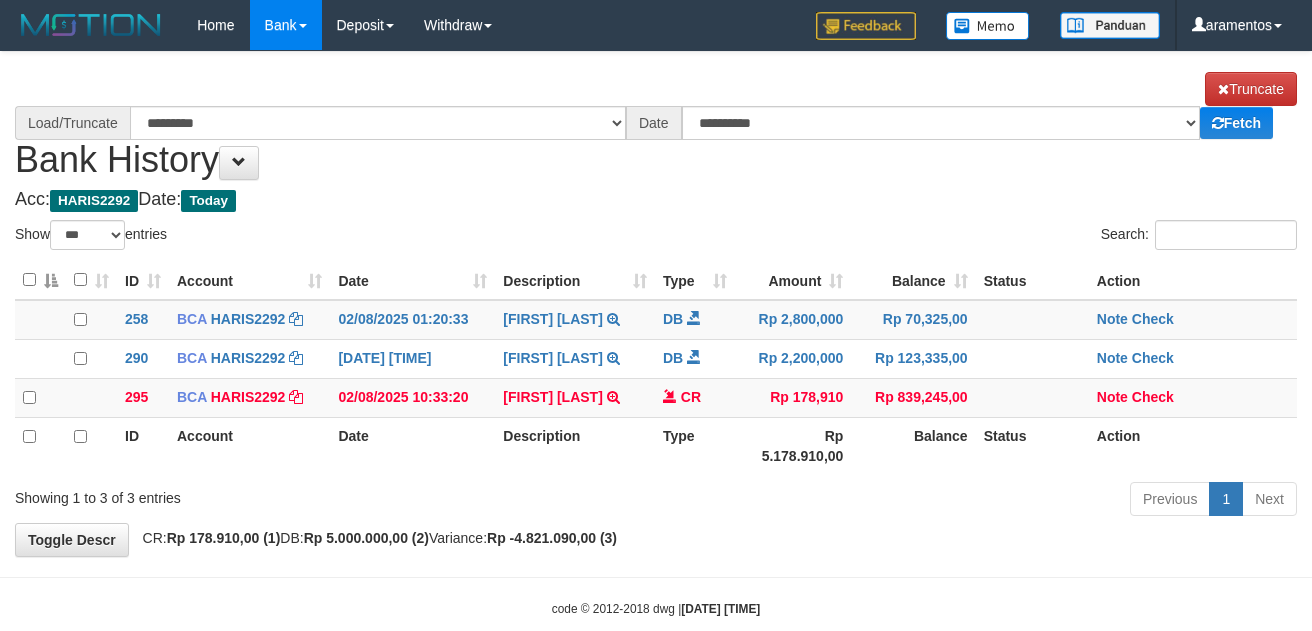 select on "***" 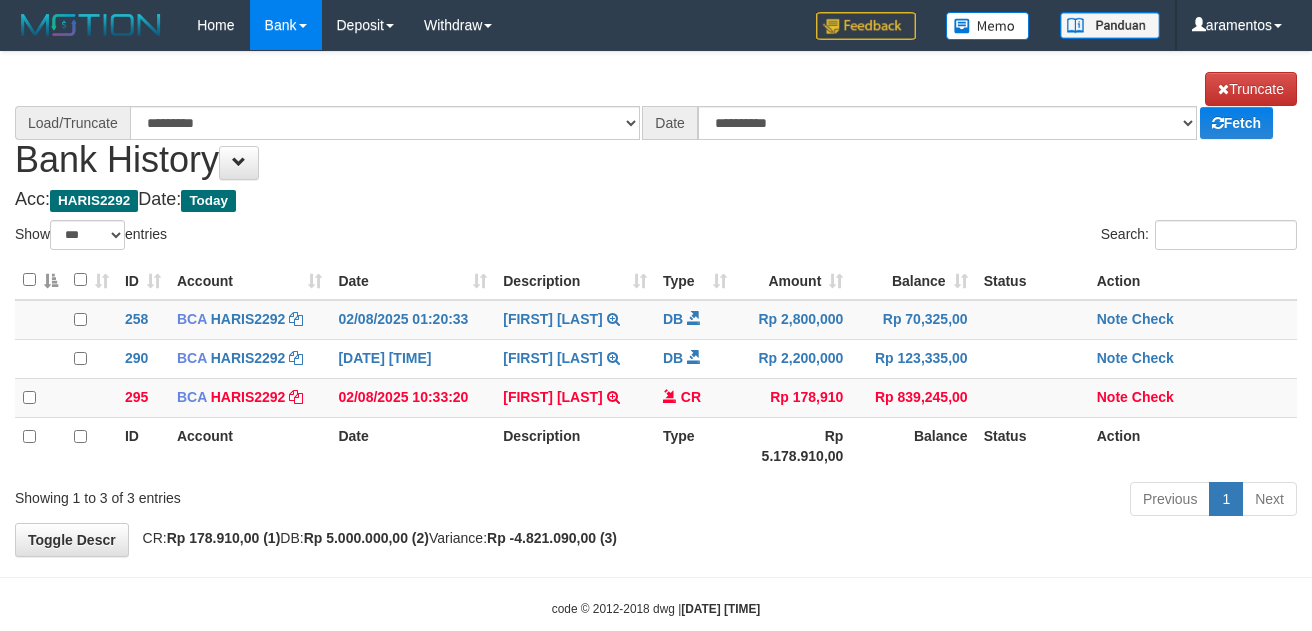 scroll, scrollTop: 0, scrollLeft: 0, axis: both 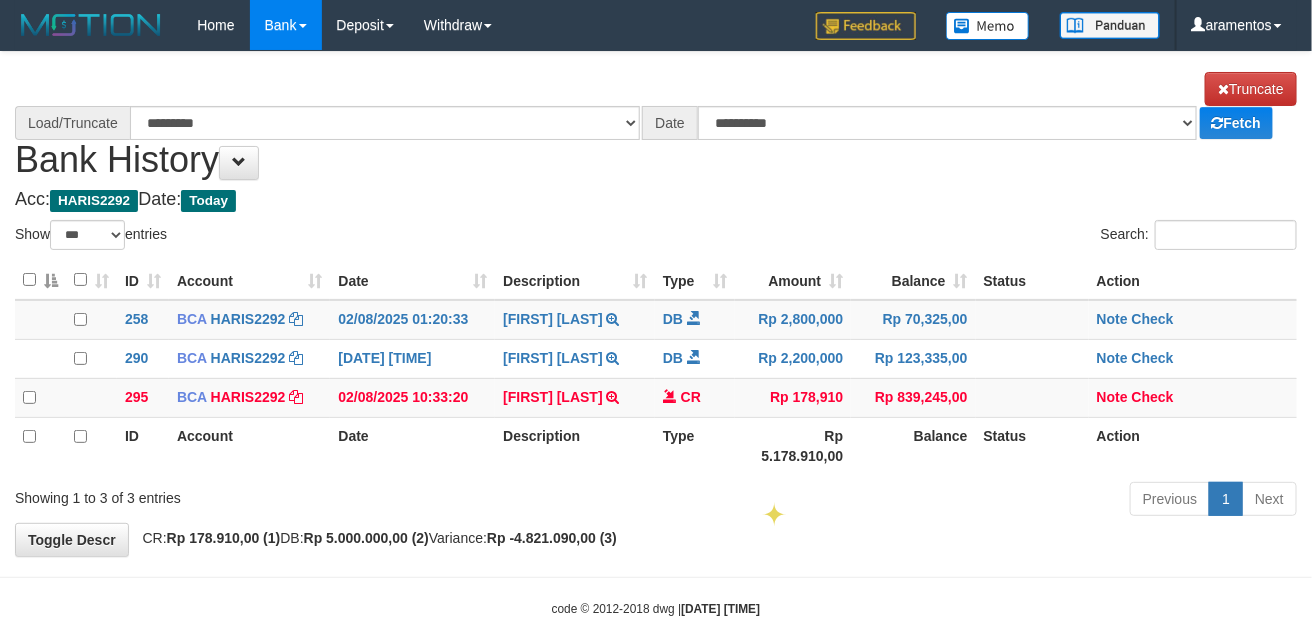 click on "Previous 1 Next" at bounding box center (929, 501) 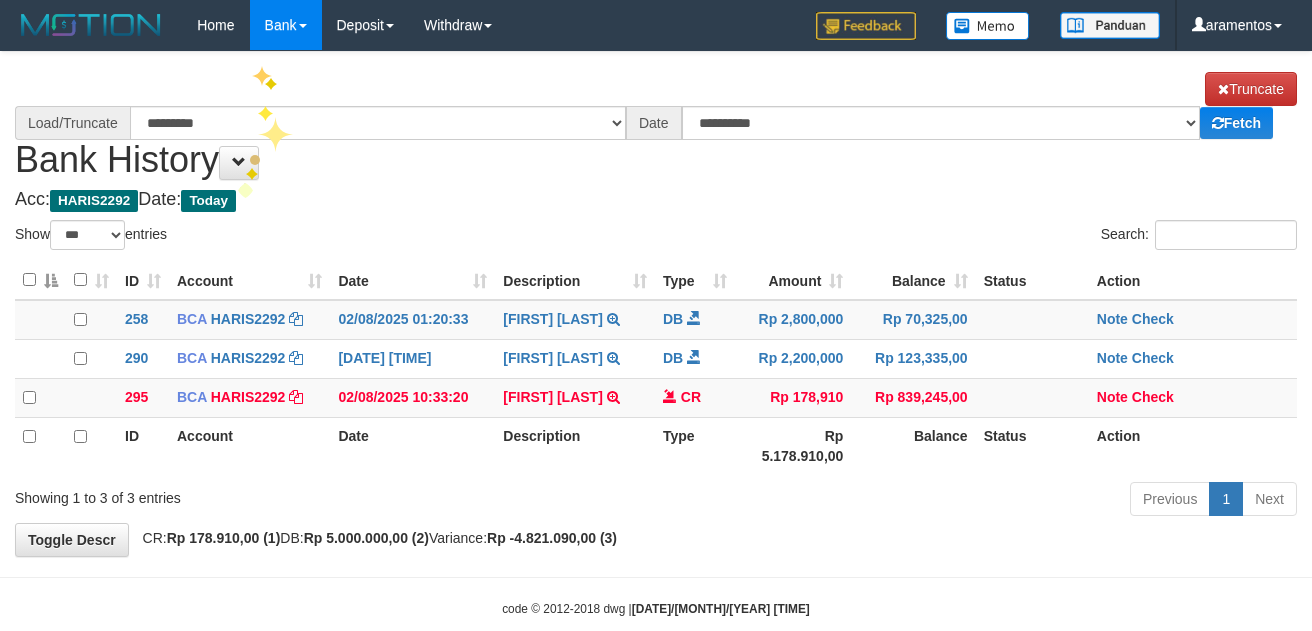 select on "***" 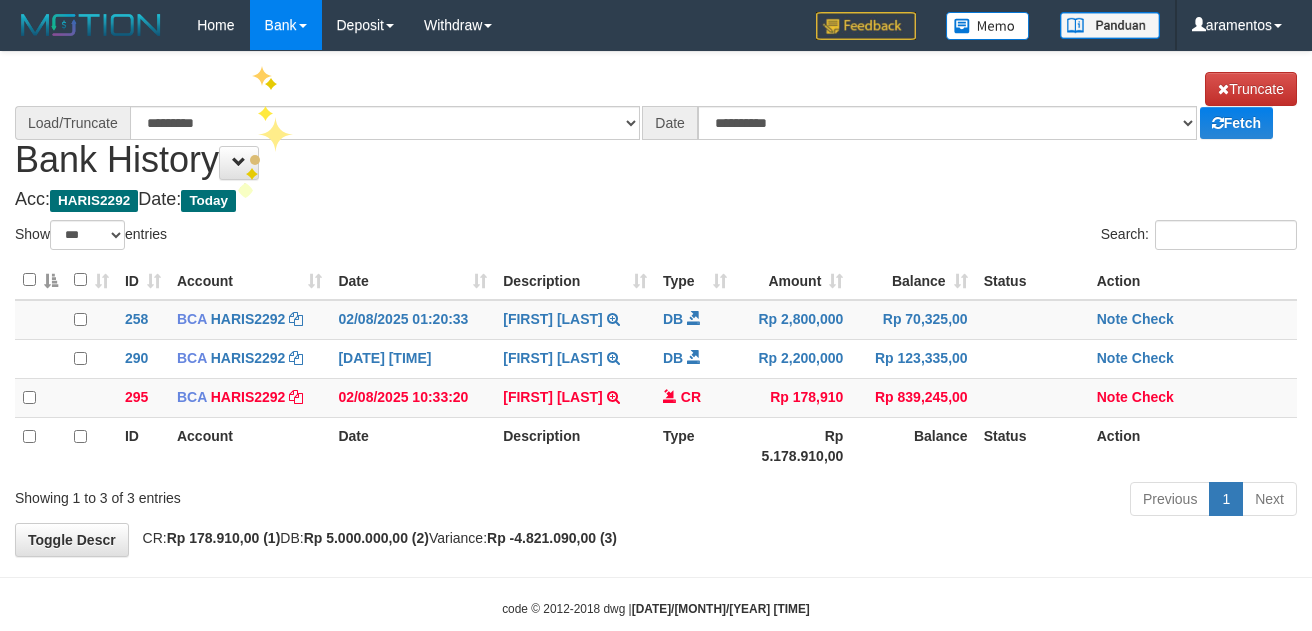scroll, scrollTop: 0, scrollLeft: 0, axis: both 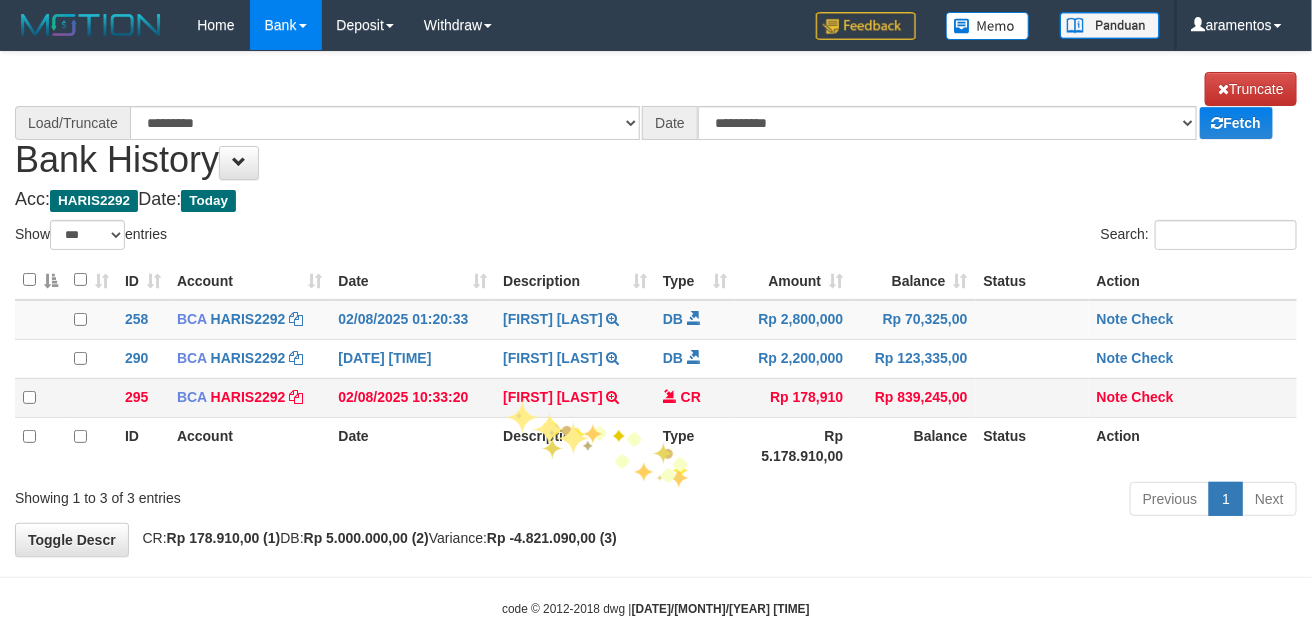 select on "****" 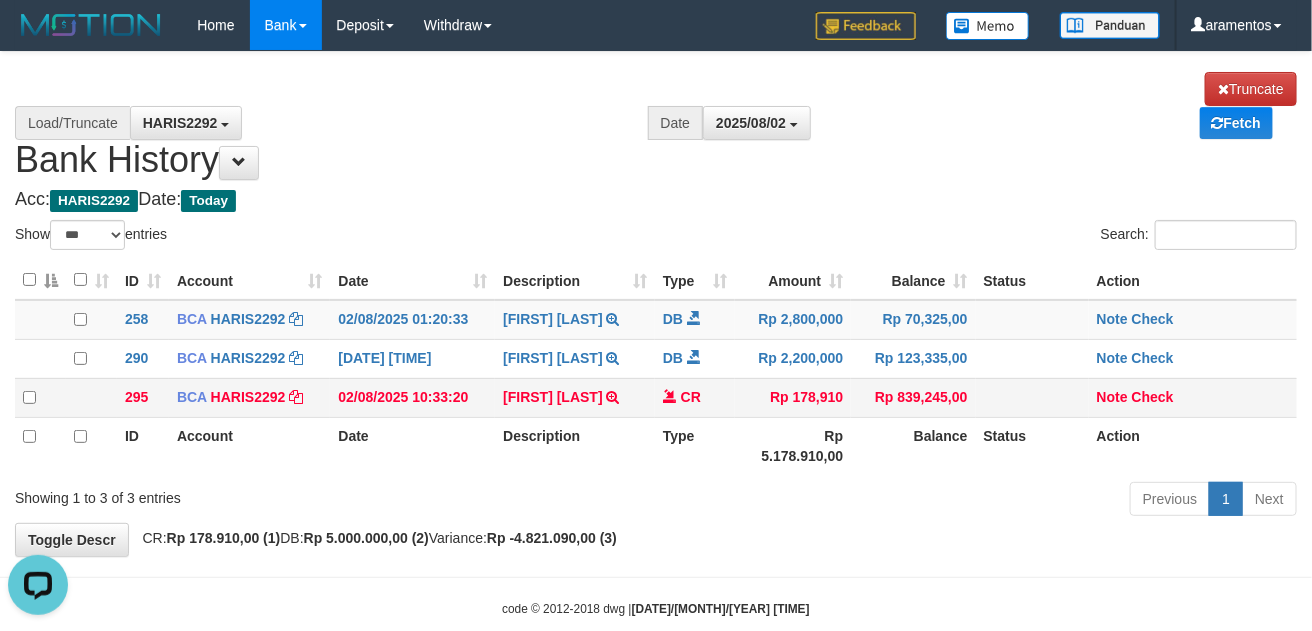 scroll, scrollTop: 0, scrollLeft: 0, axis: both 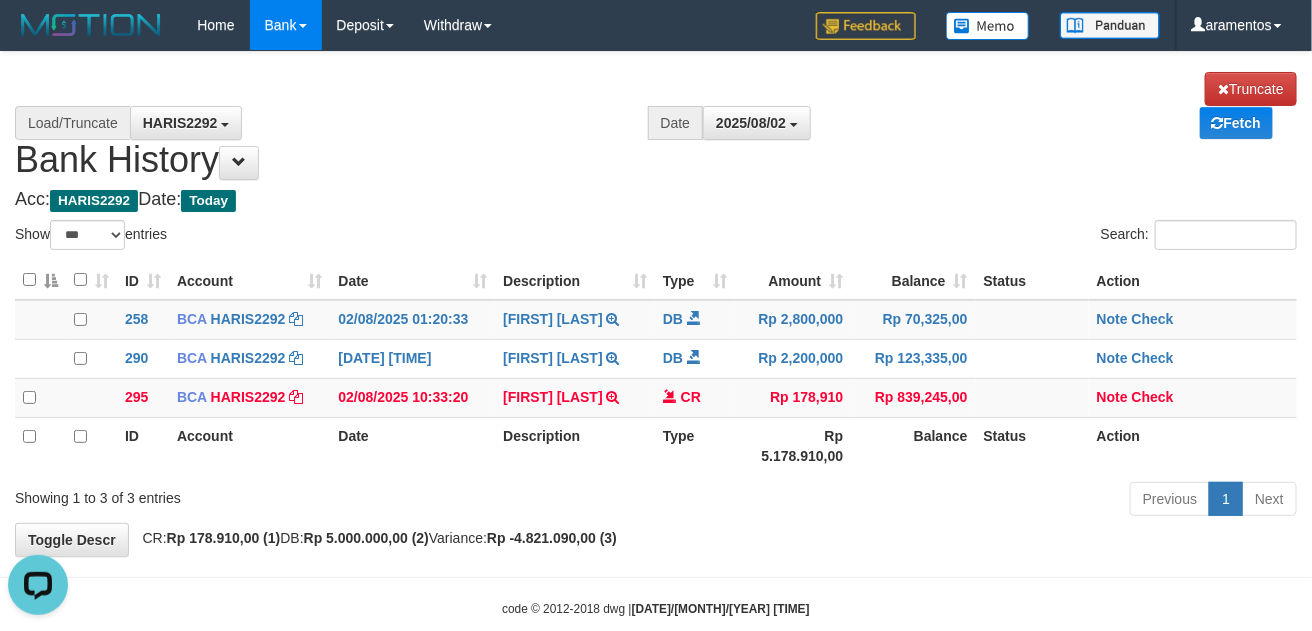 copy on "FAUZI ROHMAD" 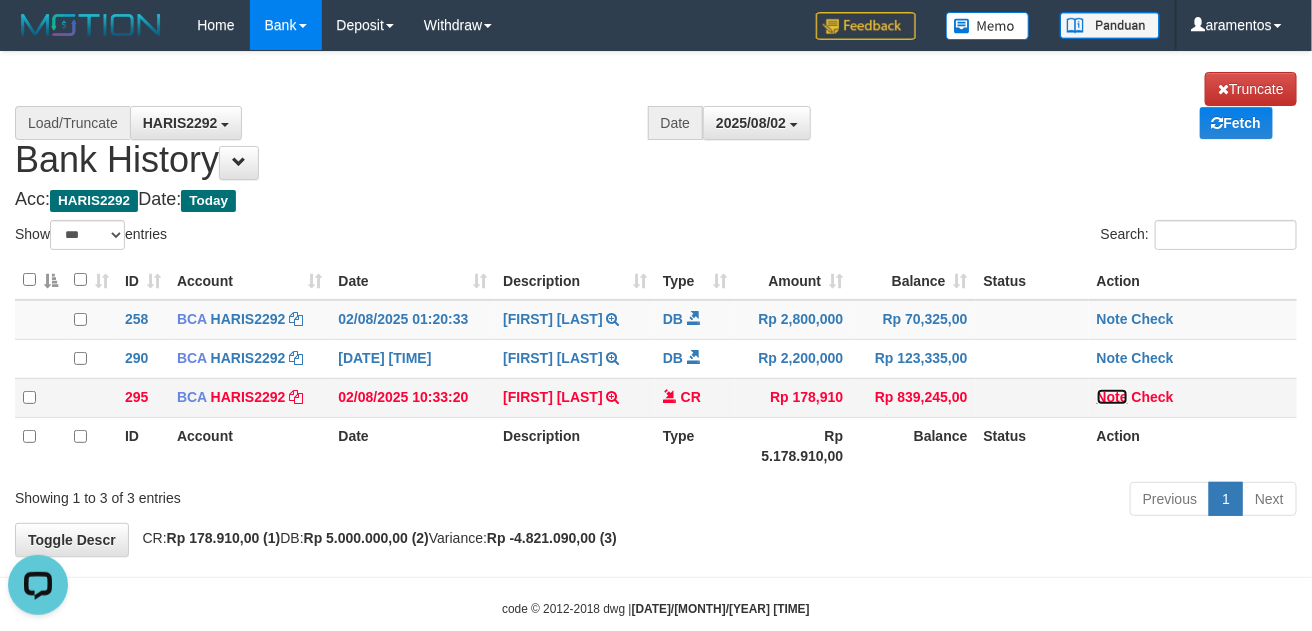 click on "Note" at bounding box center [1112, 397] 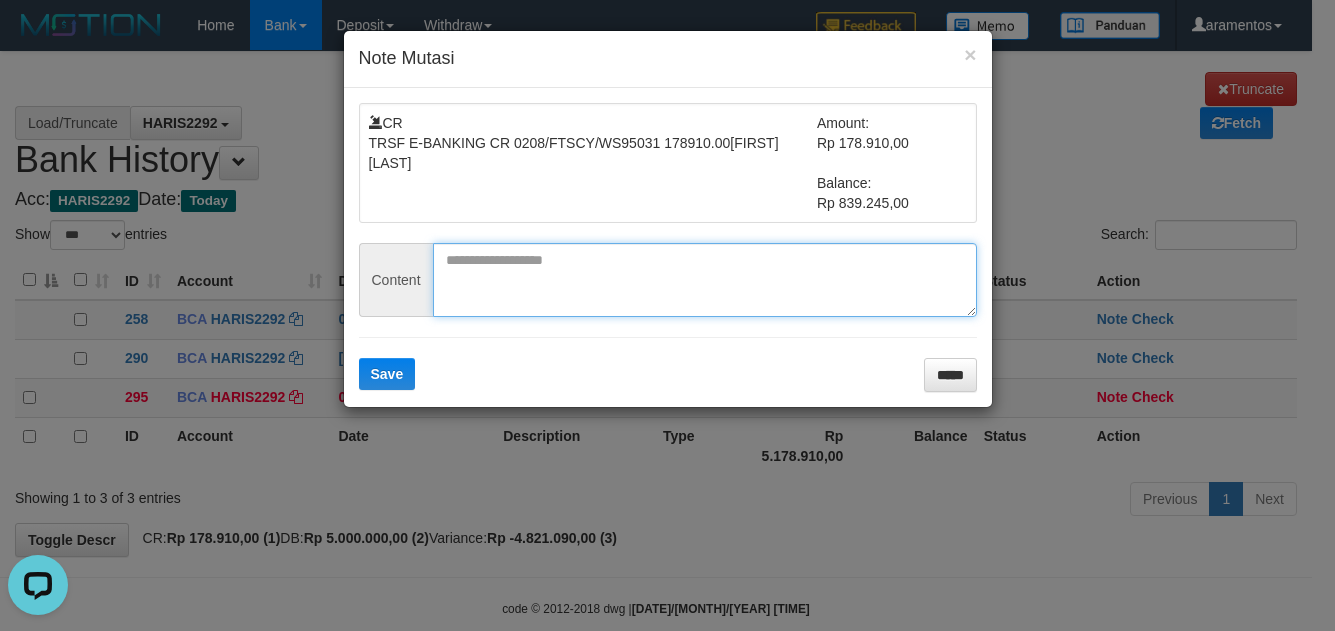 click at bounding box center (705, 280) 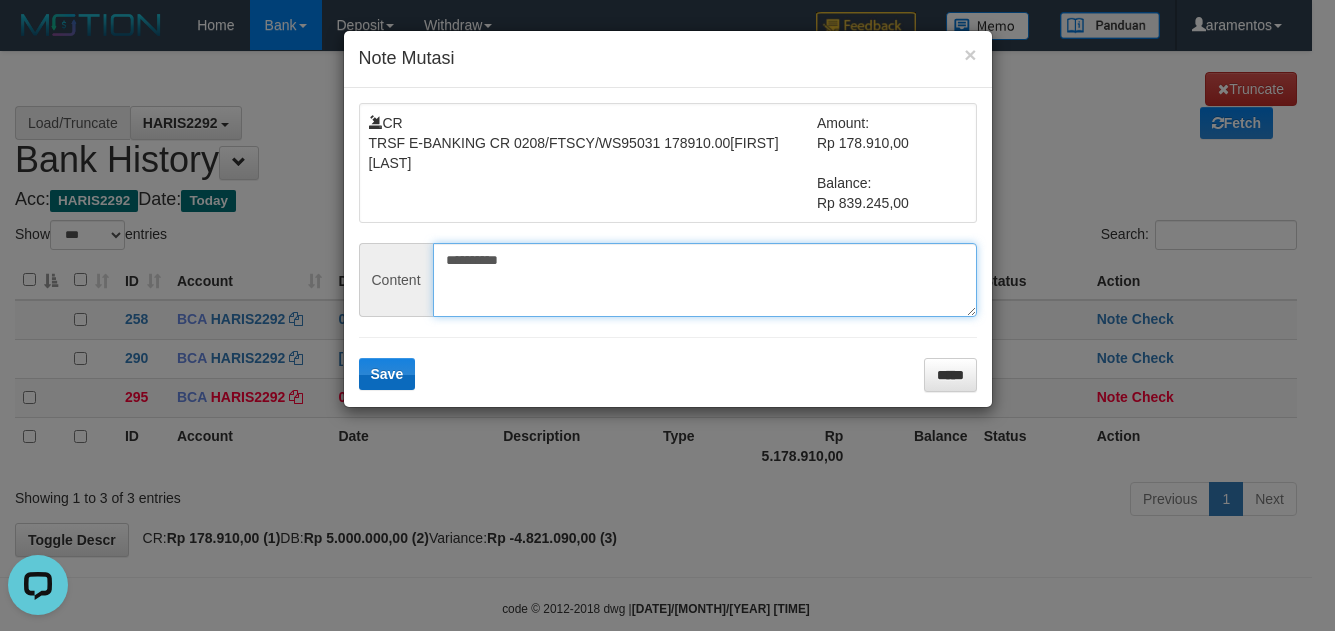 type on "**********" 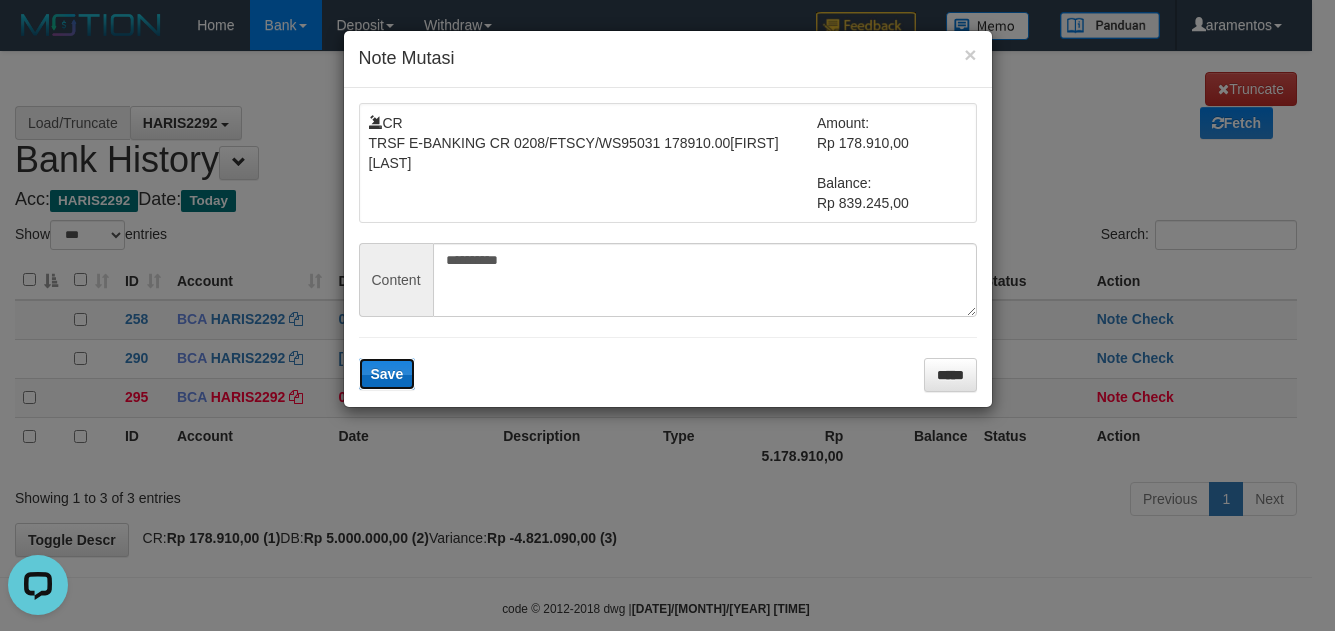 click on "Save" at bounding box center [387, 374] 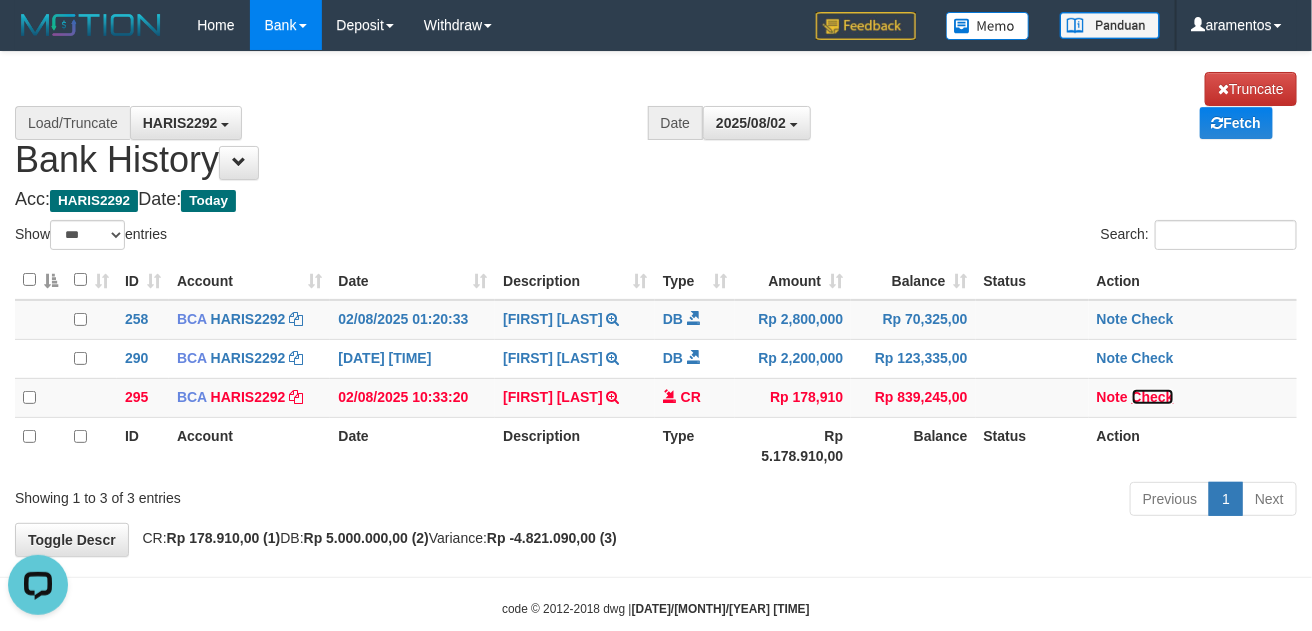 click on "Check" at bounding box center [1153, 397] 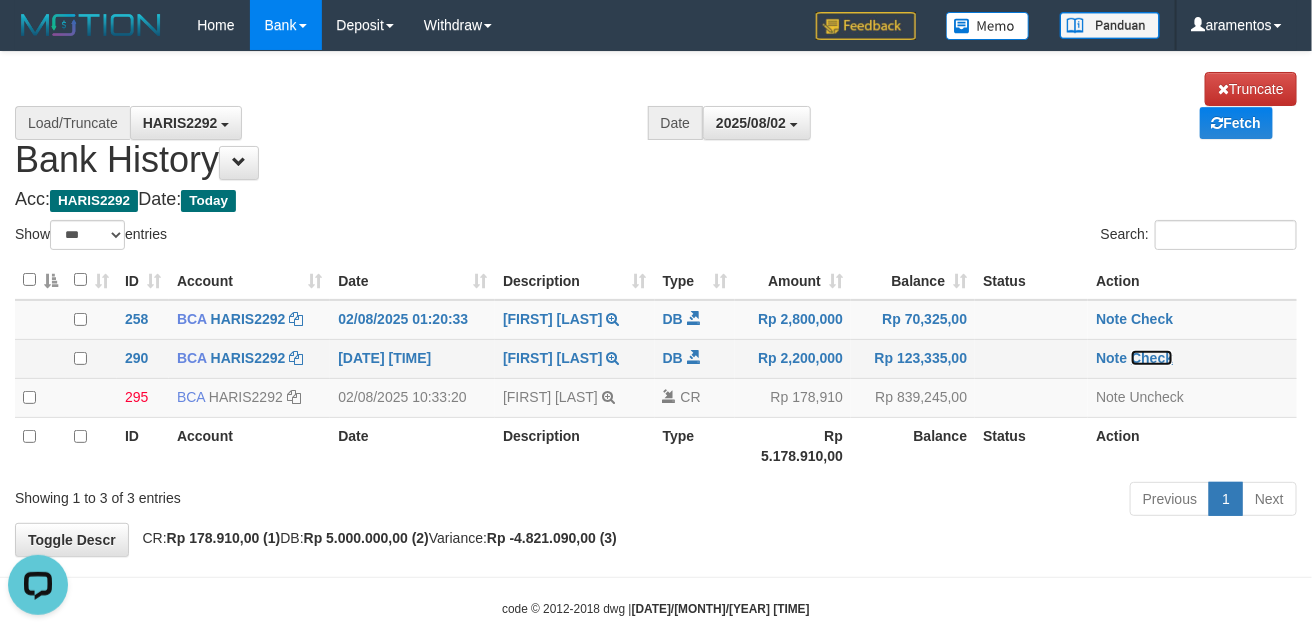 click on "Check" at bounding box center (1152, 358) 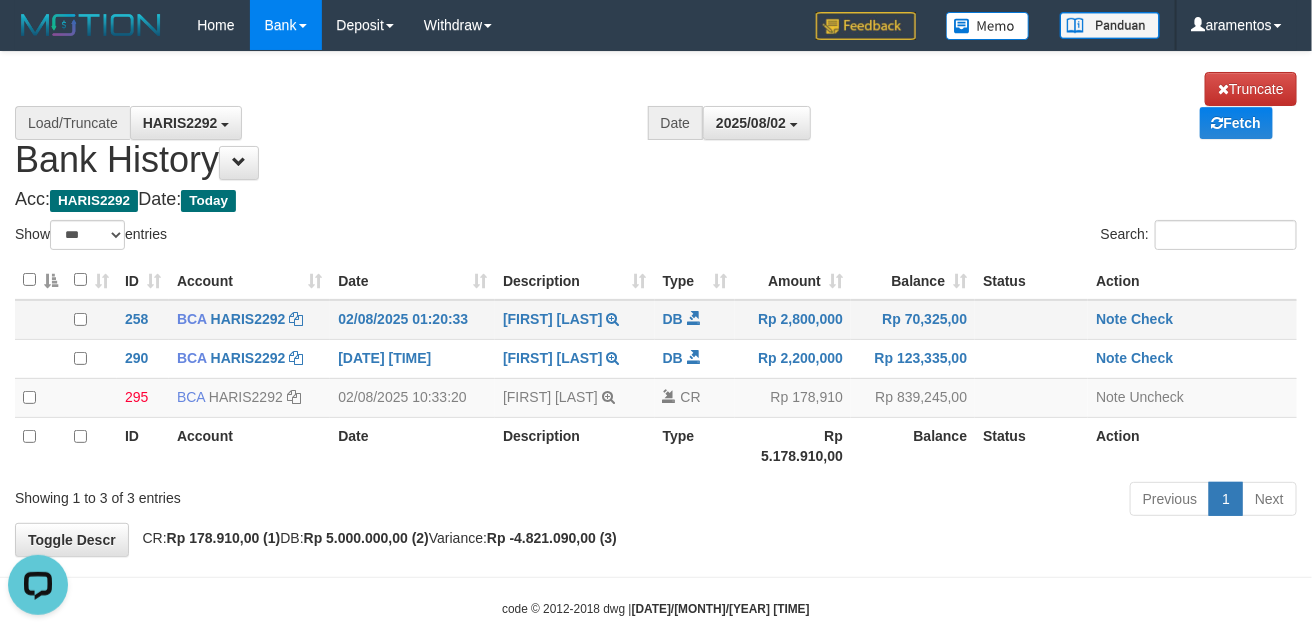 click on "Note
Check" at bounding box center [1192, 319] 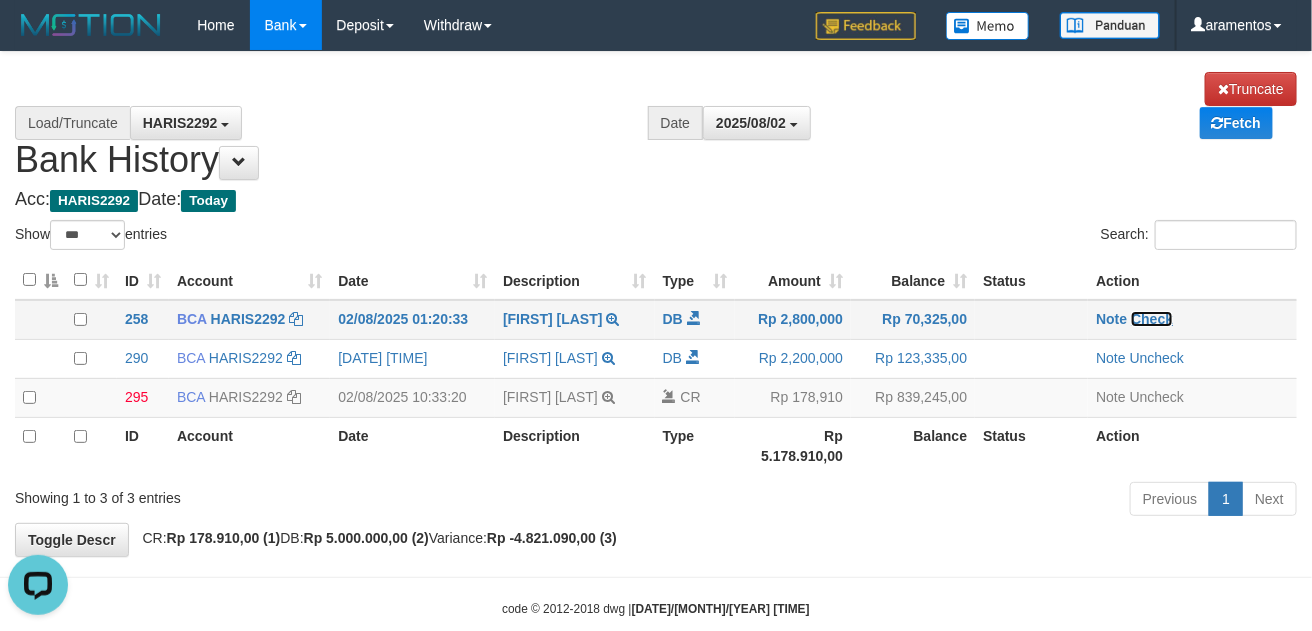 click on "Check" at bounding box center [1152, 319] 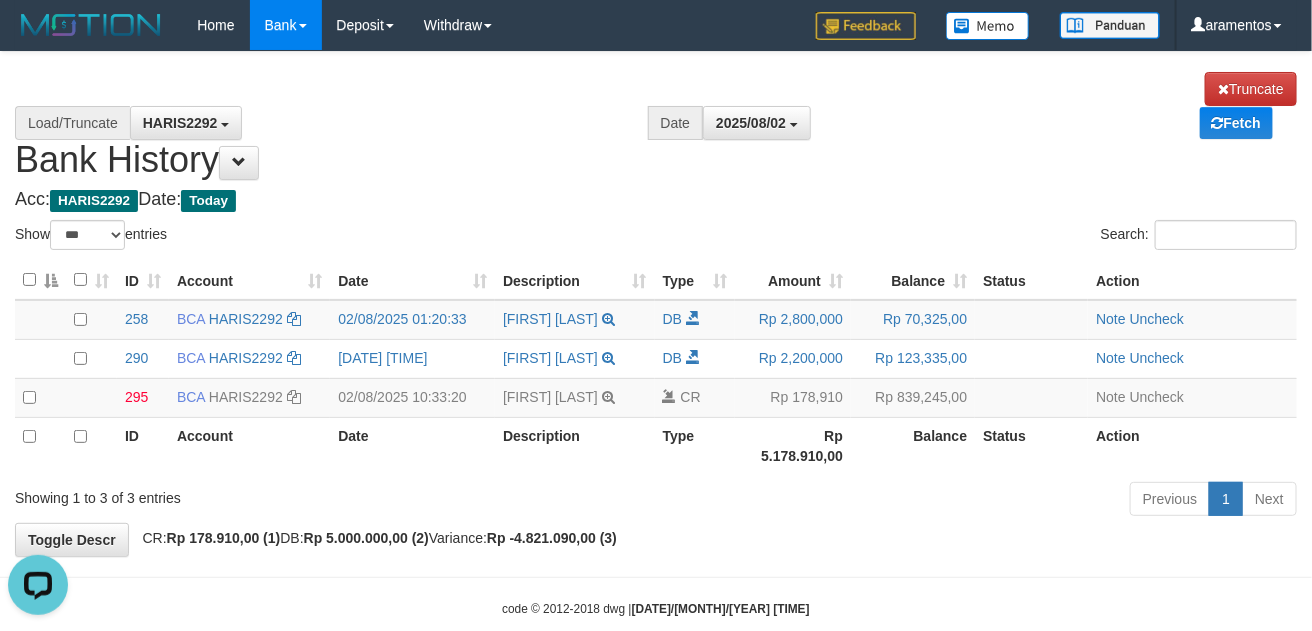 click on "**********" at bounding box center [656, 304] 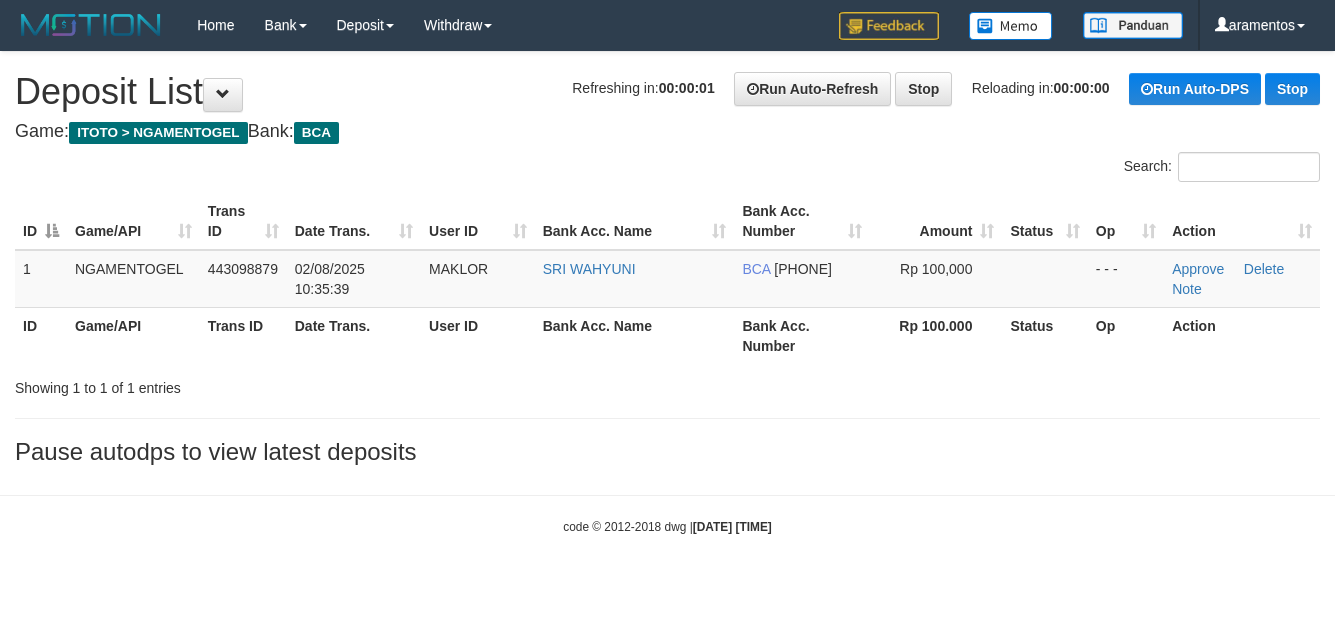 scroll, scrollTop: 0, scrollLeft: 0, axis: both 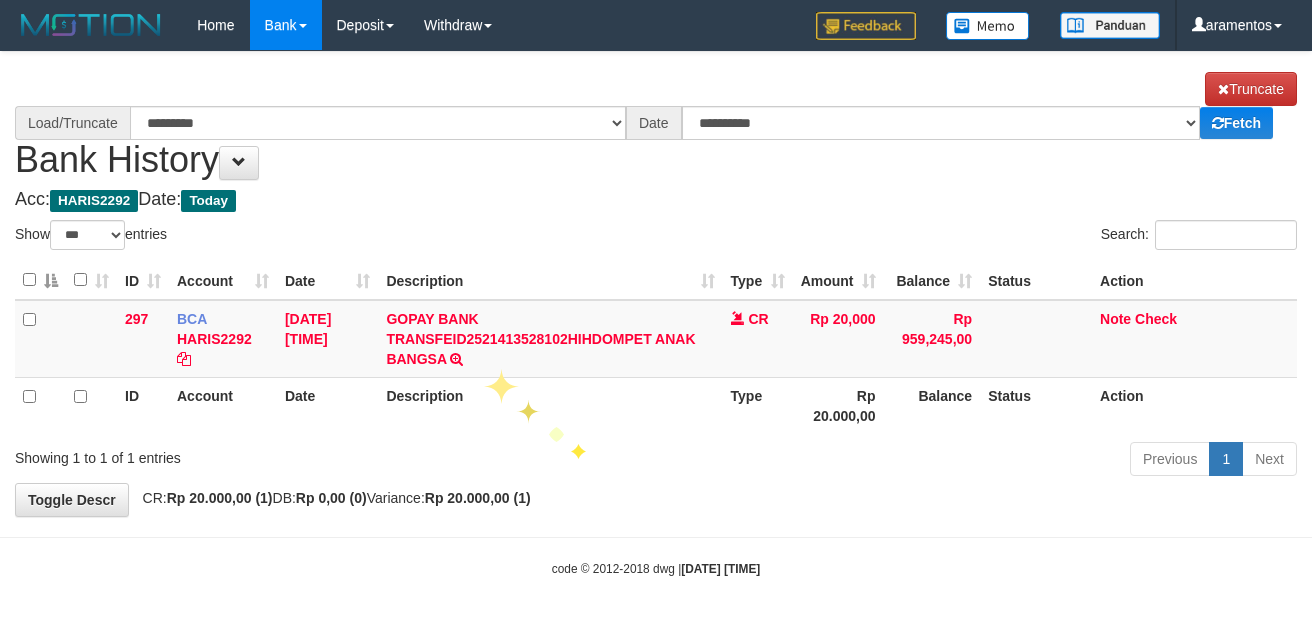 select on "***" 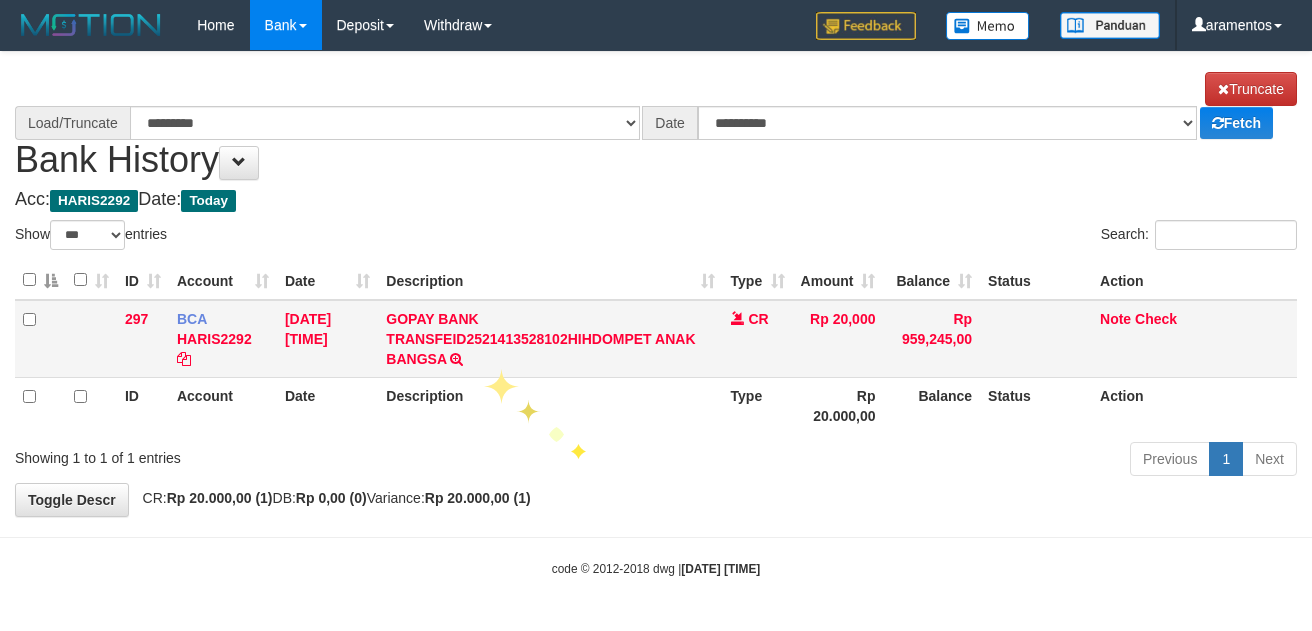 scroll, scrollTop: 0, scrollLeft: 0, axis: both 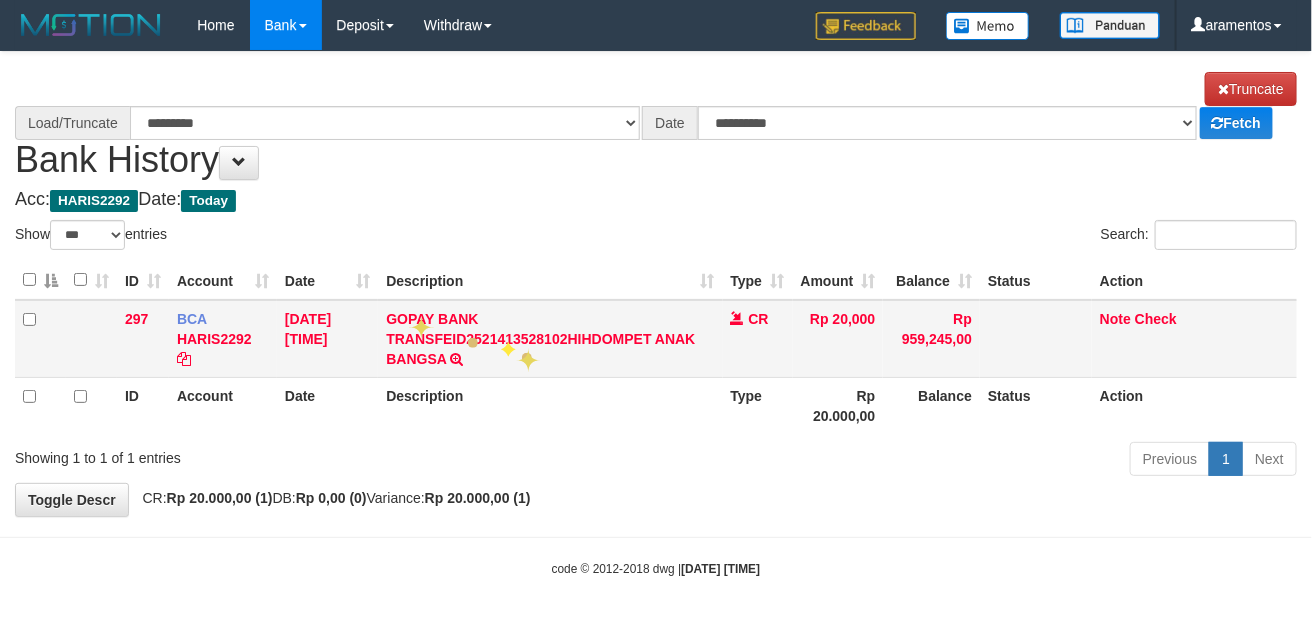 drag, startPoint x: 376, startPoint y: 306, endPoint x: 522, endPoint y: 348, distance: 151.92104 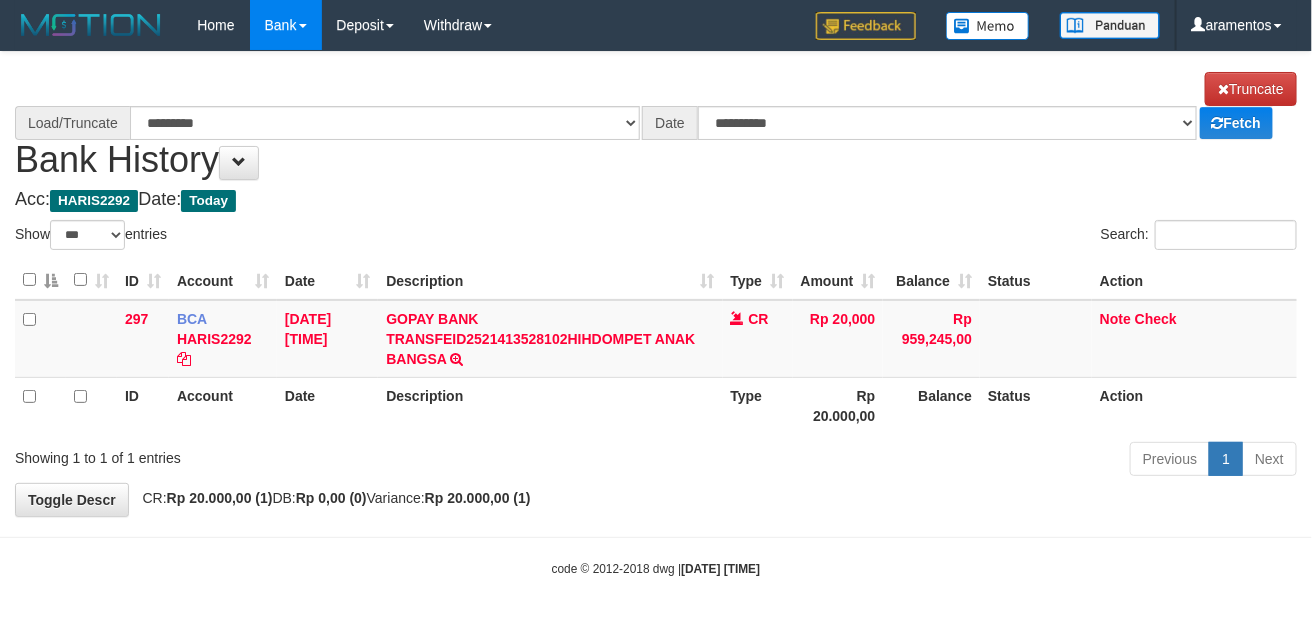 select on "****" 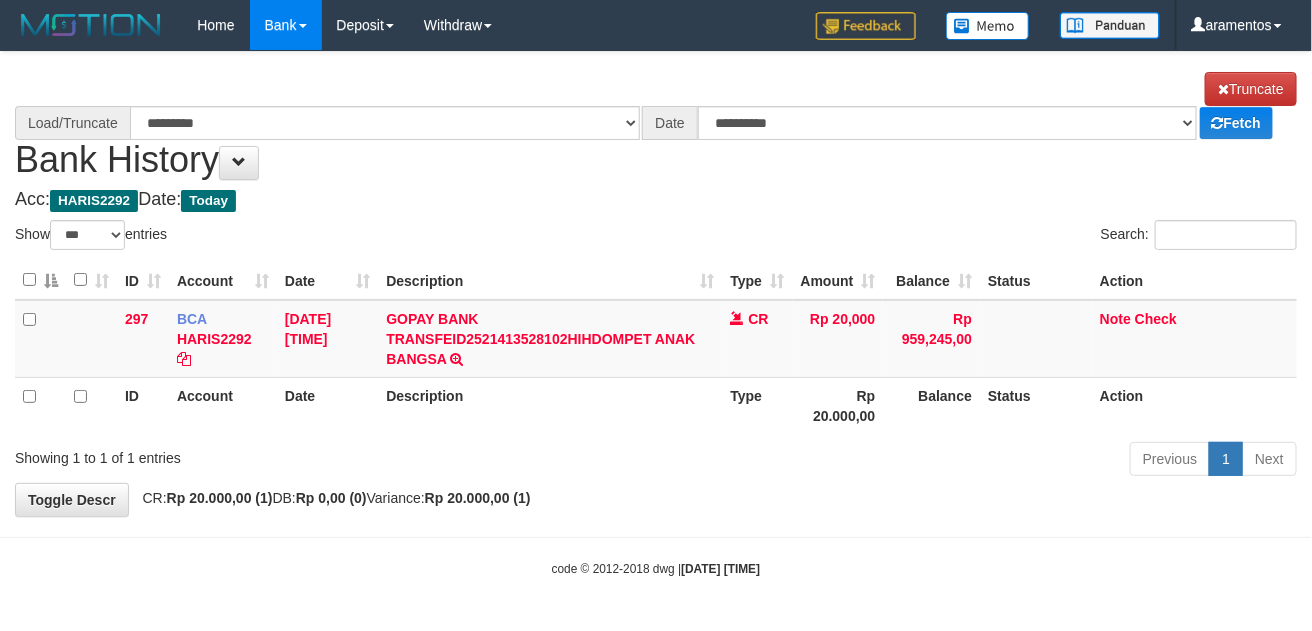 scroll, scrollTop: 0, scrollLeft: 0, axis: both 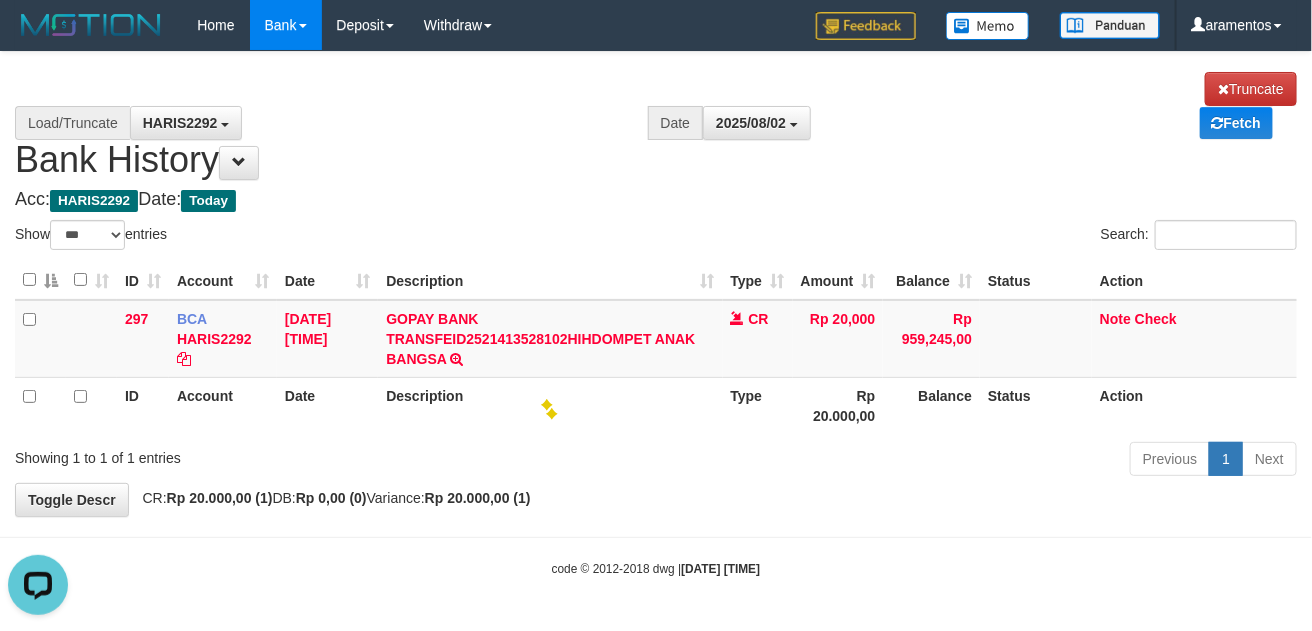 click on "Description" at bounding box center (550, 405) 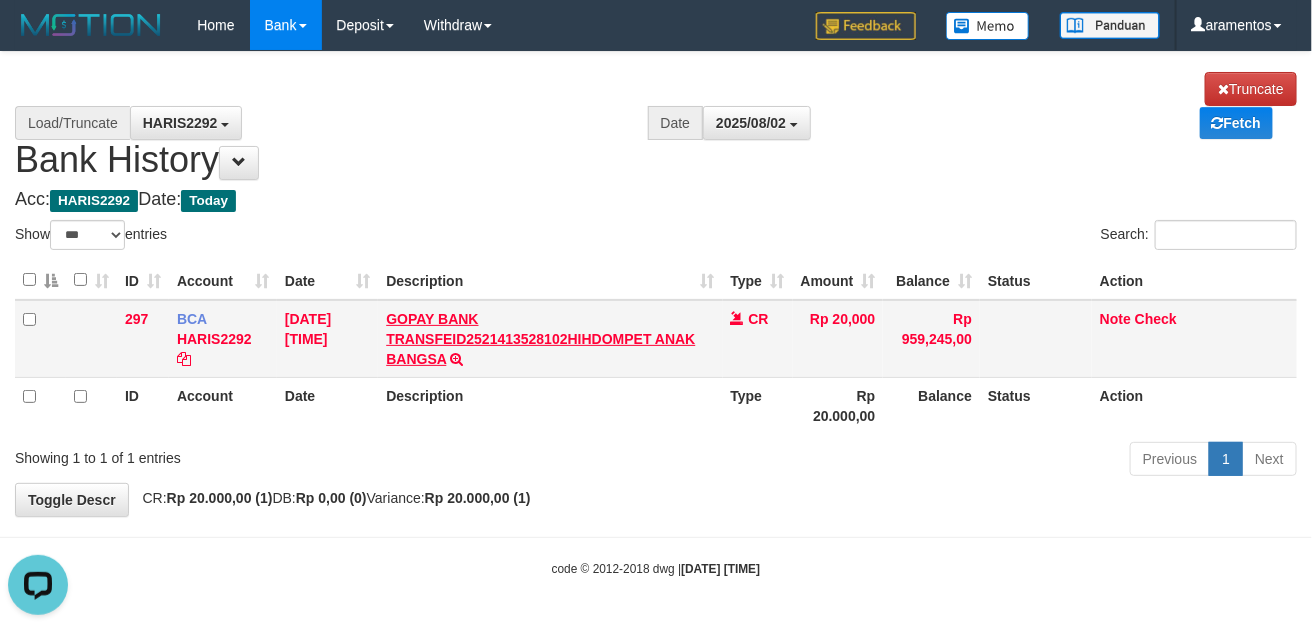 drag, startPoint x: 376, startPoint y: 321, endPoint x: 493, endPoint y: 346, distance: 119.64113 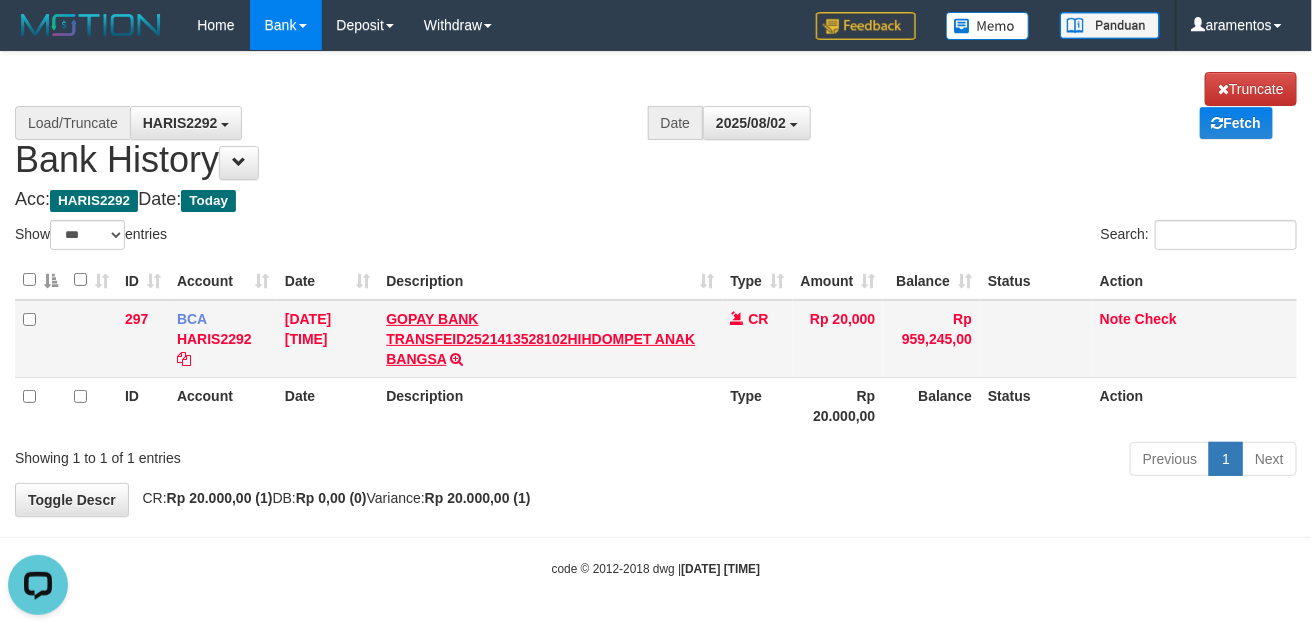 click on "297
BCA
HARIS2292
DPS
HARIS						 mutasi_20250802_4830 | 297
mutasi_20250802_4830 | 297
02/08/2025 10:54:06
GOPAY BANK TRANSFEID2521413528102HIHDOMPET ANAK BANGSA       TRSF E-BANKING CR 0208/FTSCY/WS95051
20000.00GOPAY BANK TRANSFEID2521413528102HIHDOMPET ANAK BANGSA
CR
Rp 20,000
Rp 959,245,00
Note
Check" at bounding box center (656, 339) 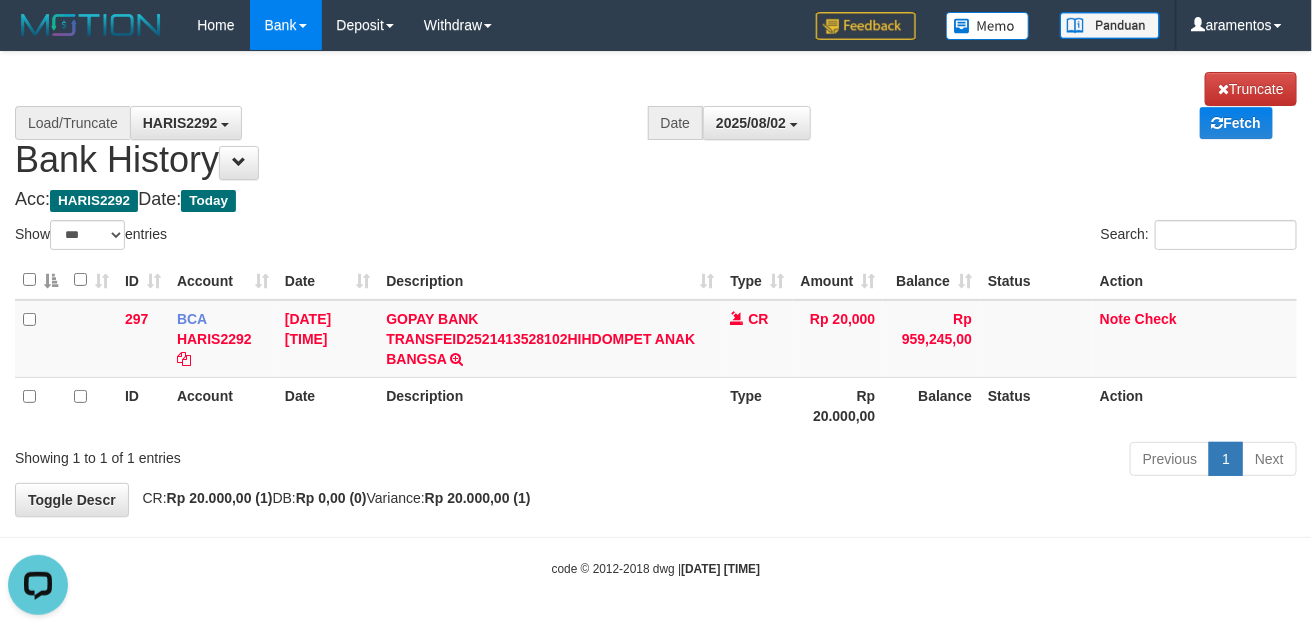 click on "Description" at bounding box center [550, 405] 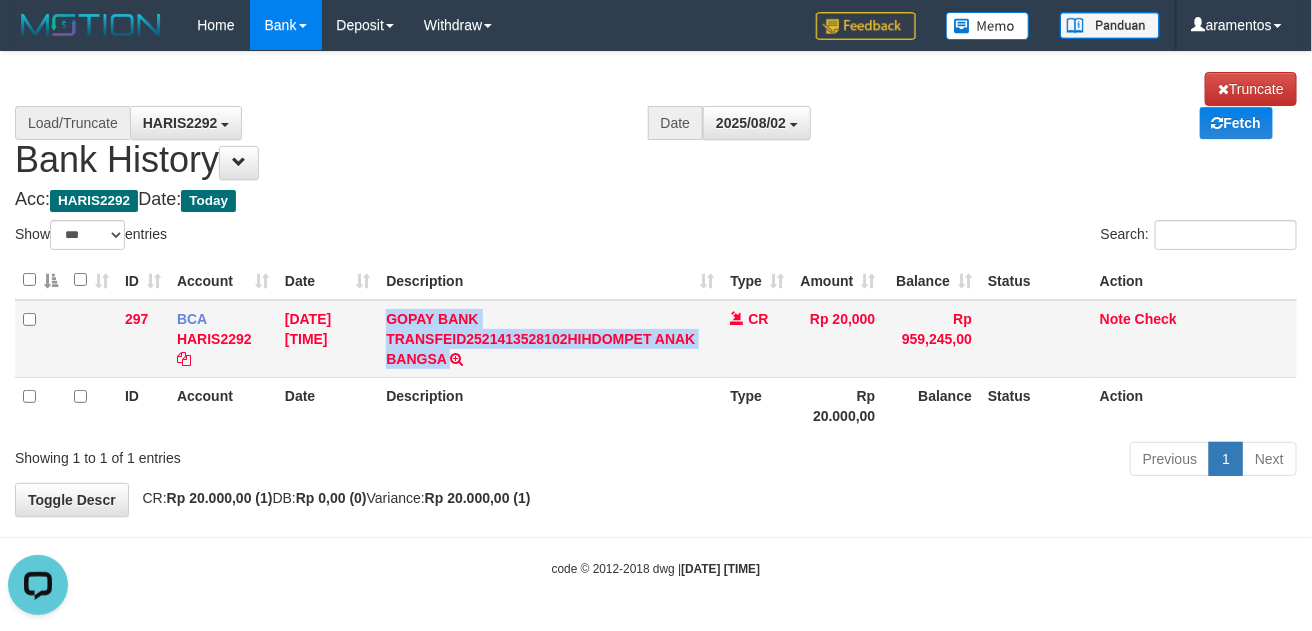 drag, startPoint x: 384, startPoint y: 316, endPoint x: 454, endPoint y: 352, distance: 78.714676 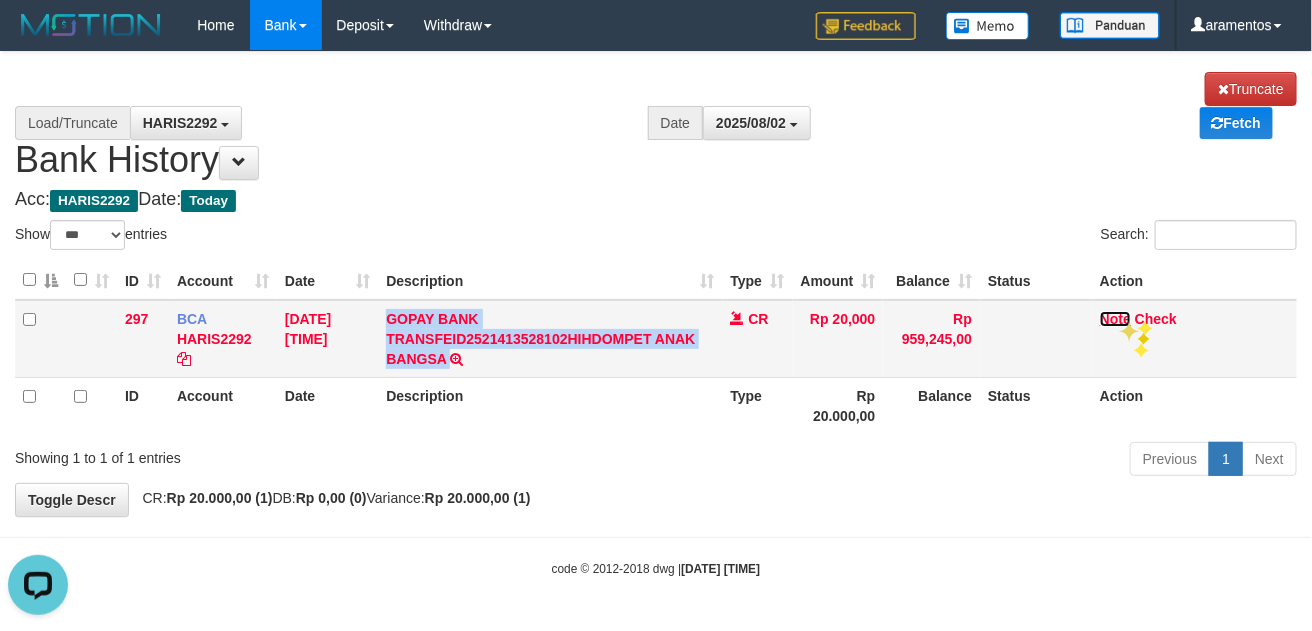 click on "Note" at bounding box center (1115, 319) 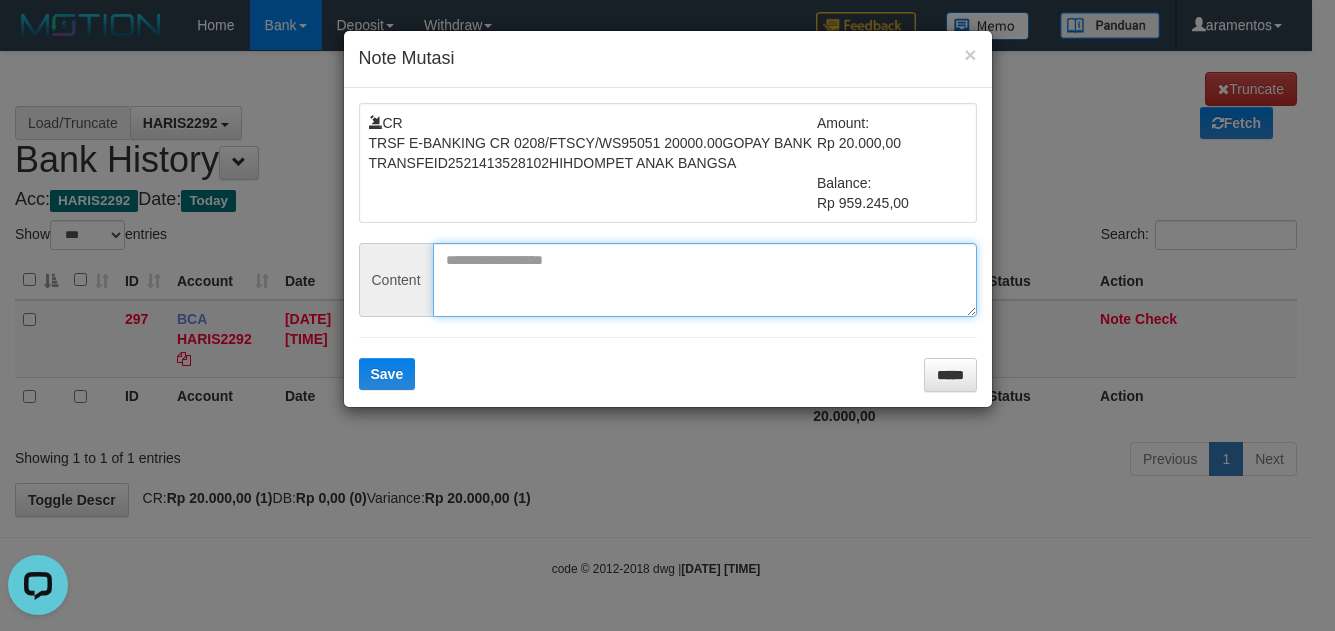 click at bounding box center [705, 280] 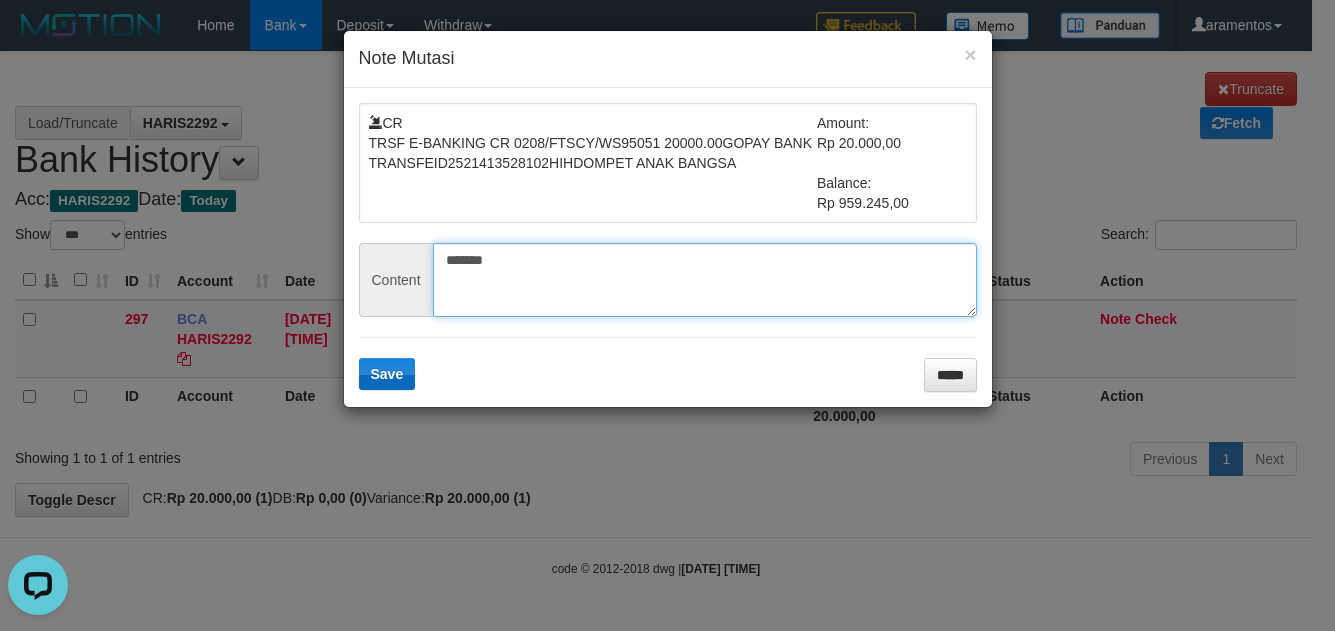 type on "*******" 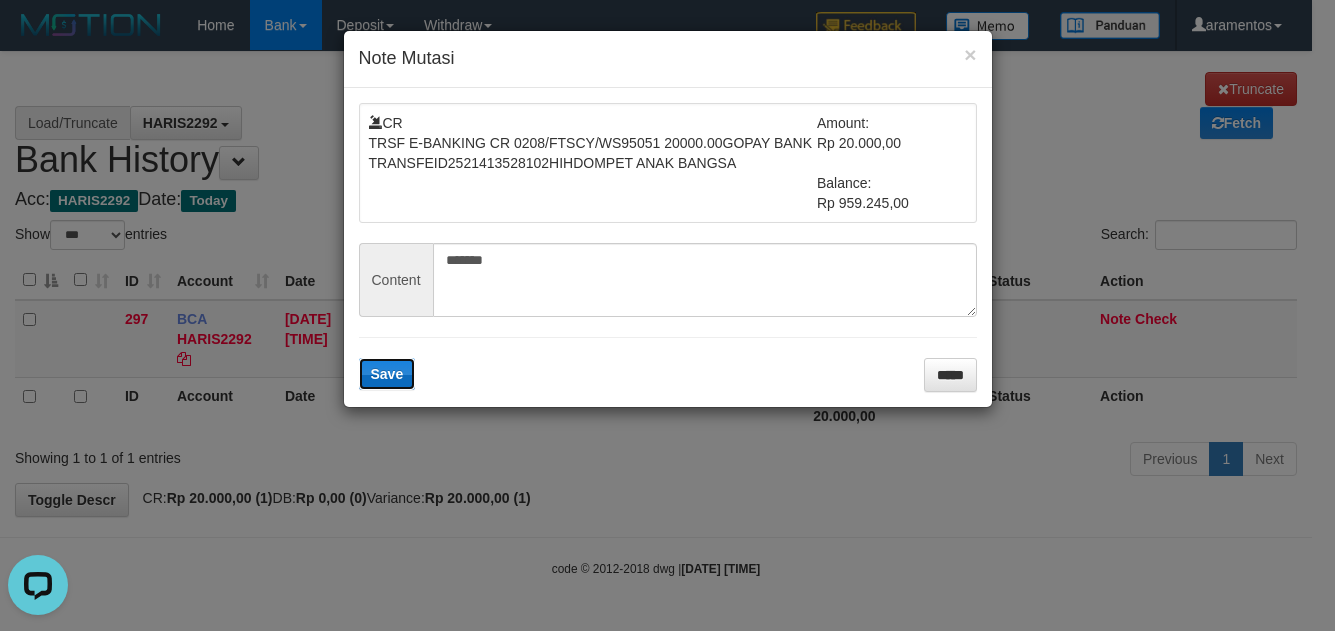 click on "Save" at bounding box center [387, 374] 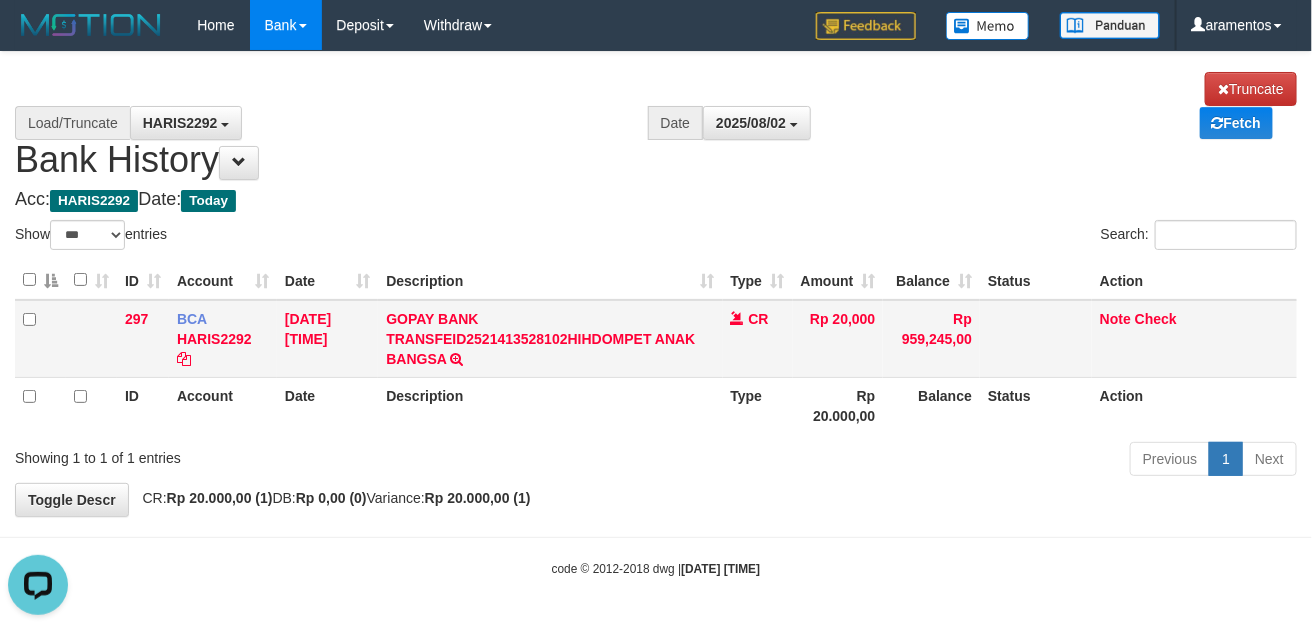 click on "Note
Check" at bounding box center (1194, 339) 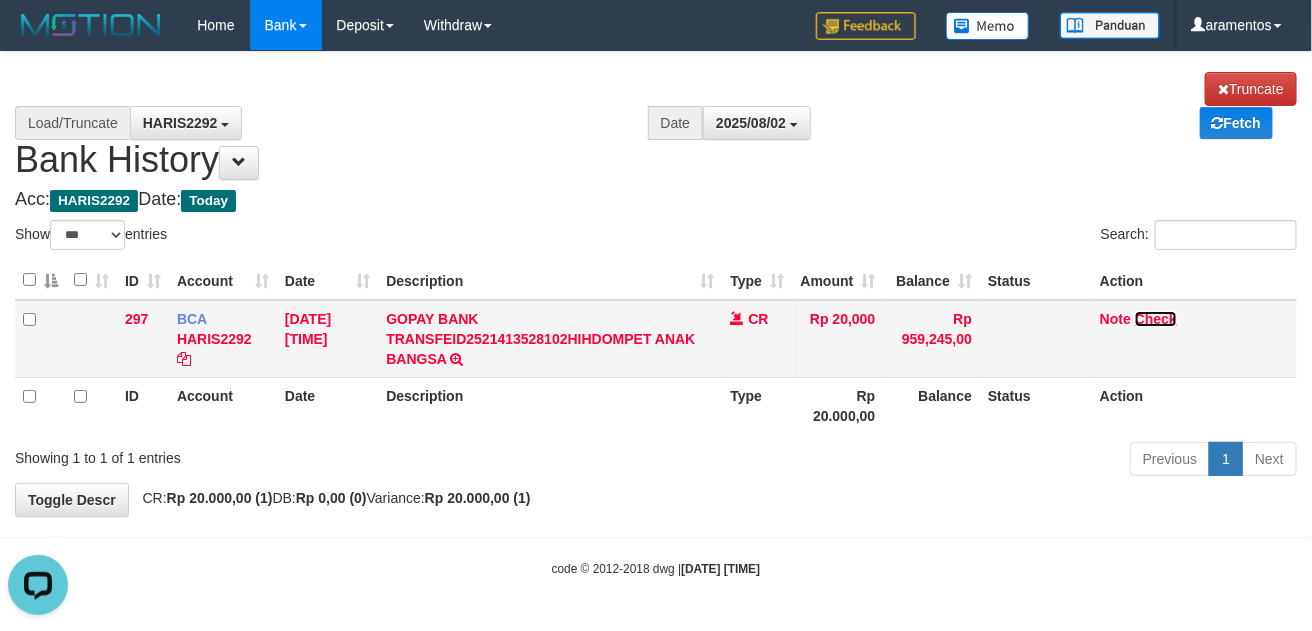 click on "Check" at bounding box center (1156, 319) 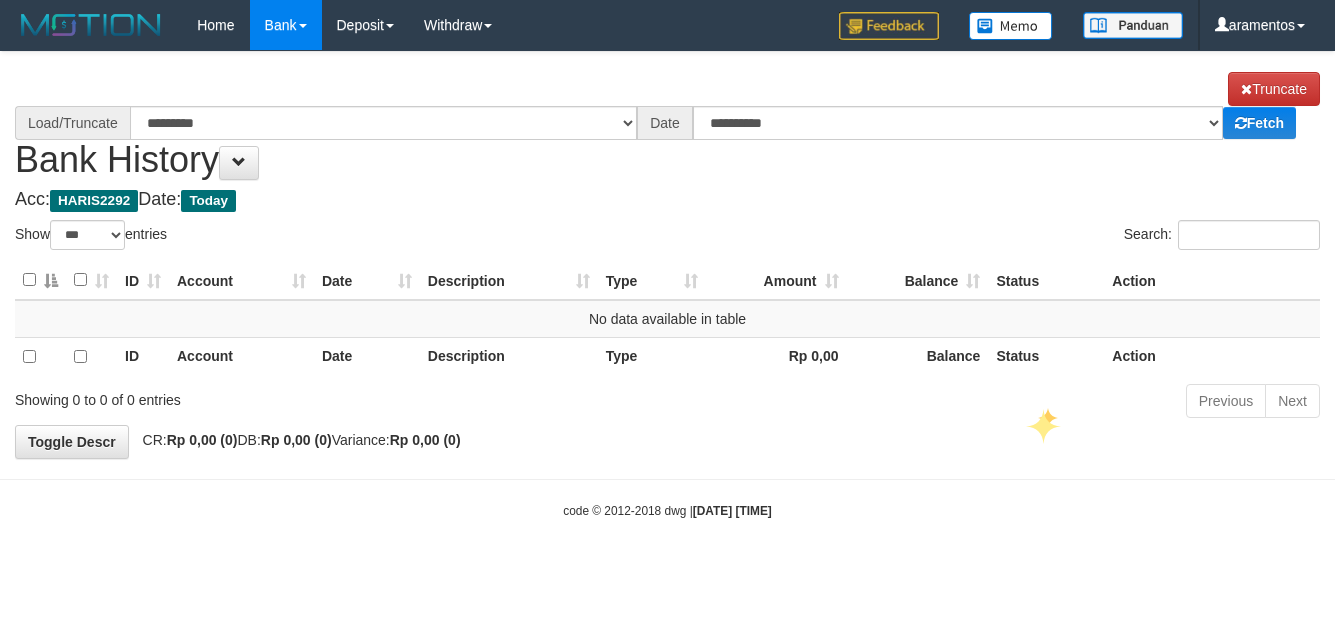 select on "***" 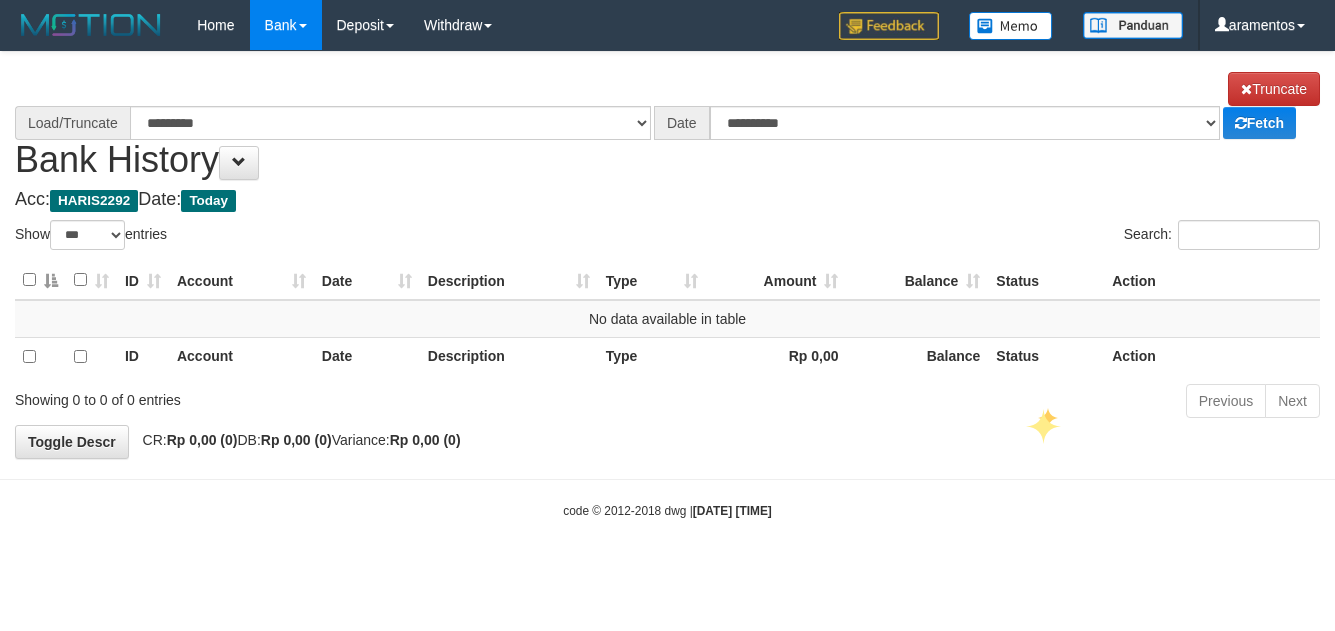 scroll, scrollTop: 0, scrollLeft: 0, axis: both 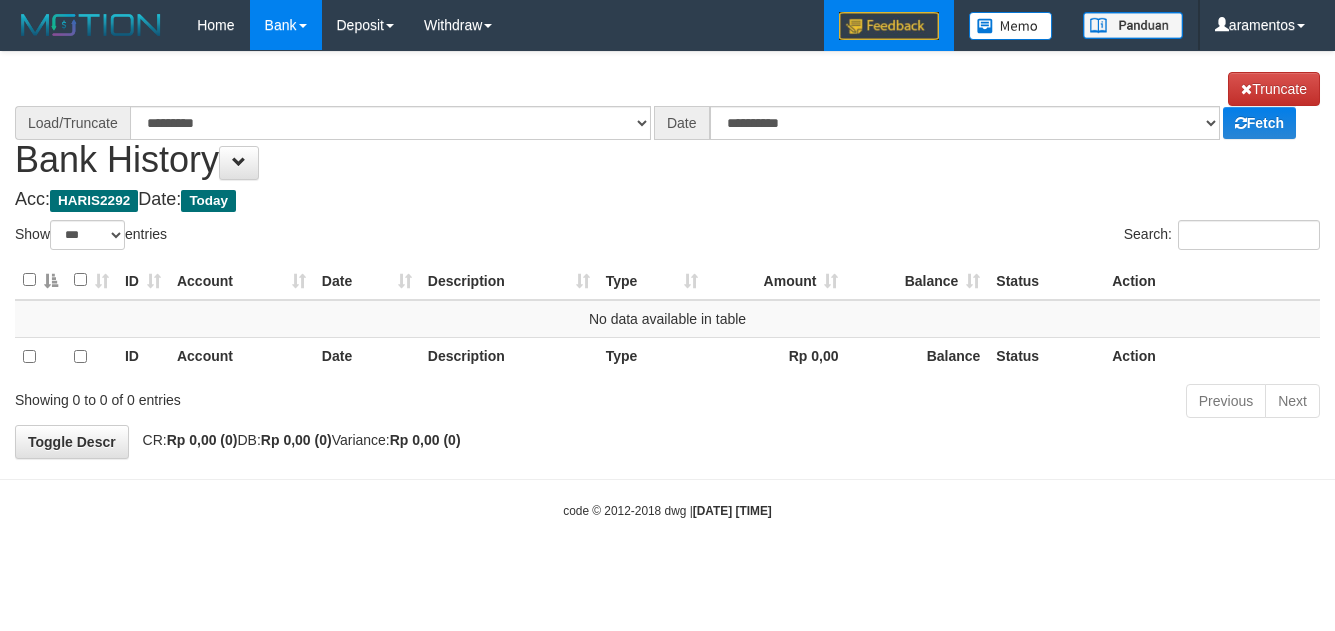 select on "****" 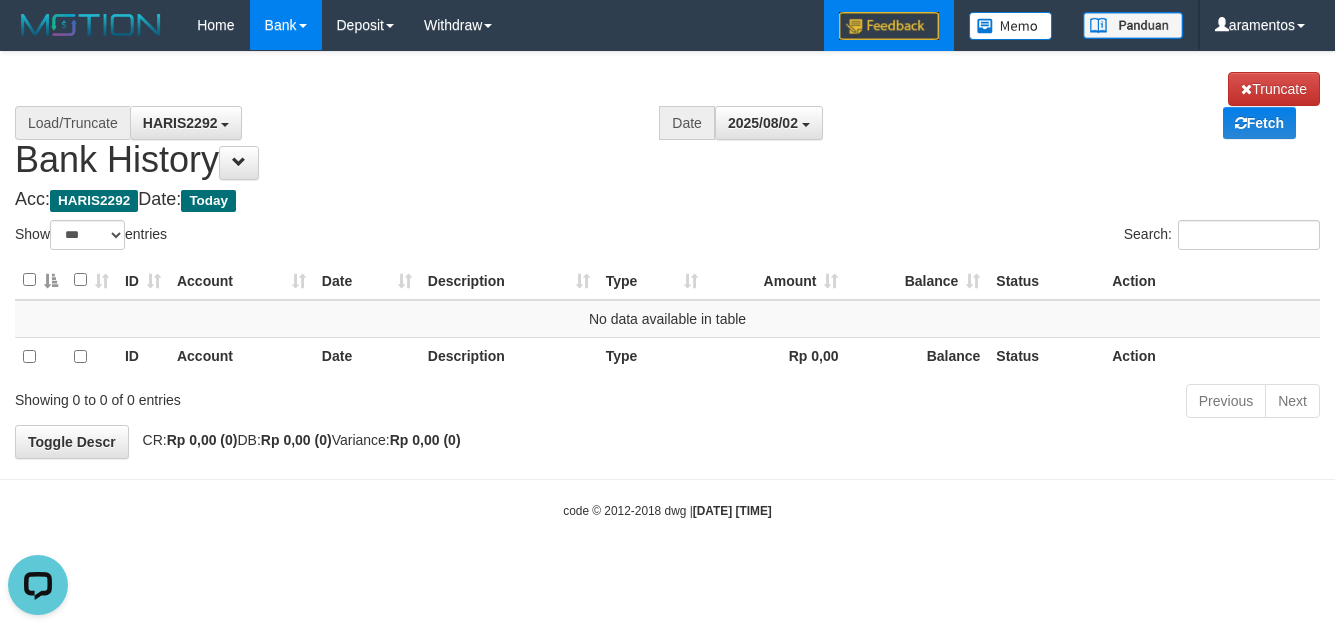 scroll, scrollTop: 0, scrollLeft: 0, axis: both 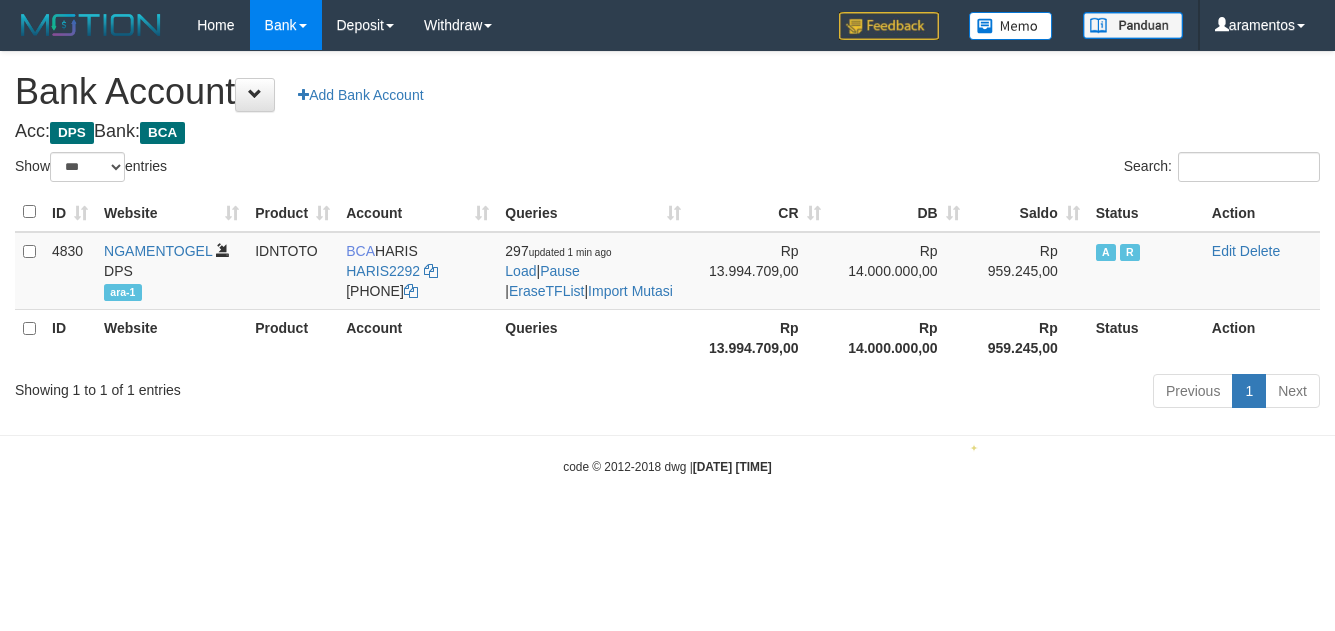 select on "***" 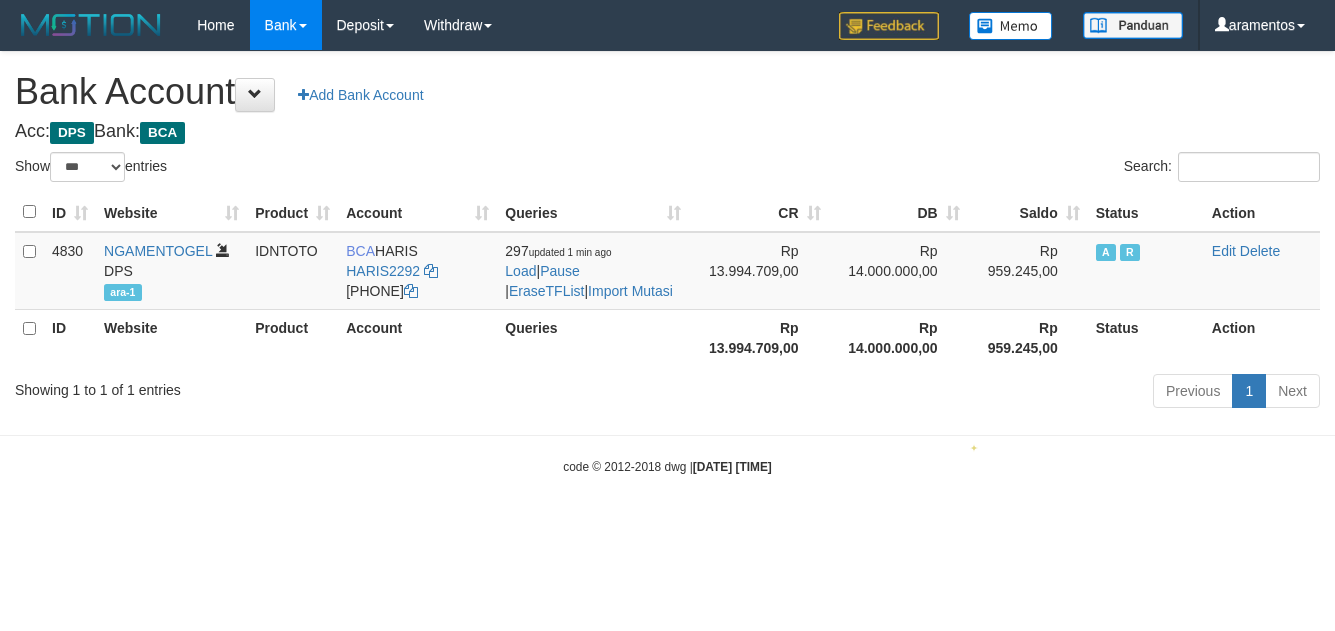 scroll, scrollTop: 0, scrollLeft: 0, axis: both 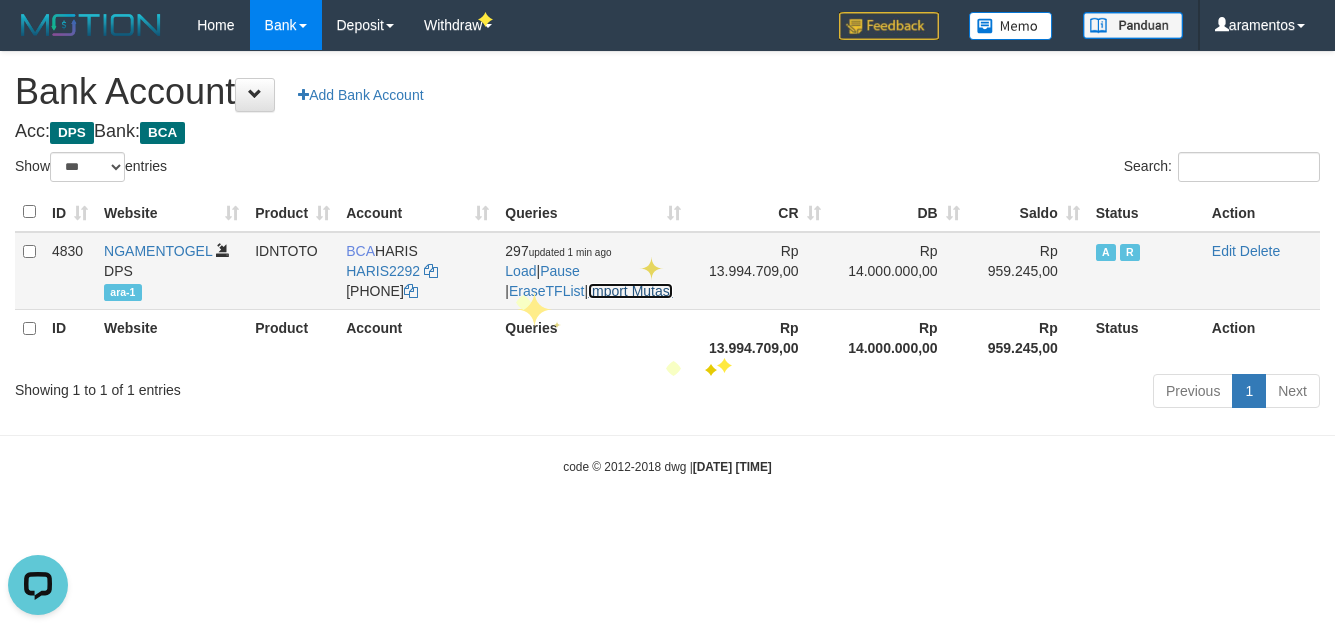 click on "Import Mutasi" at bounding box center [630, 291] 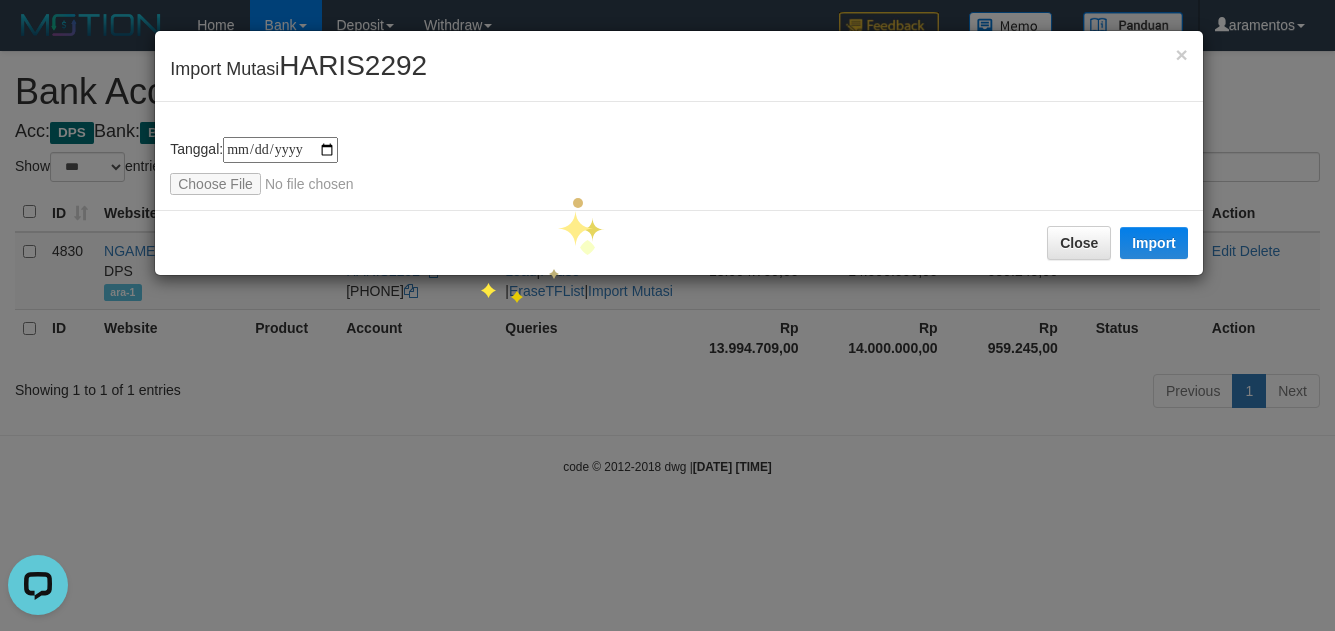 click on "**********" at bounding box center (679, 156) 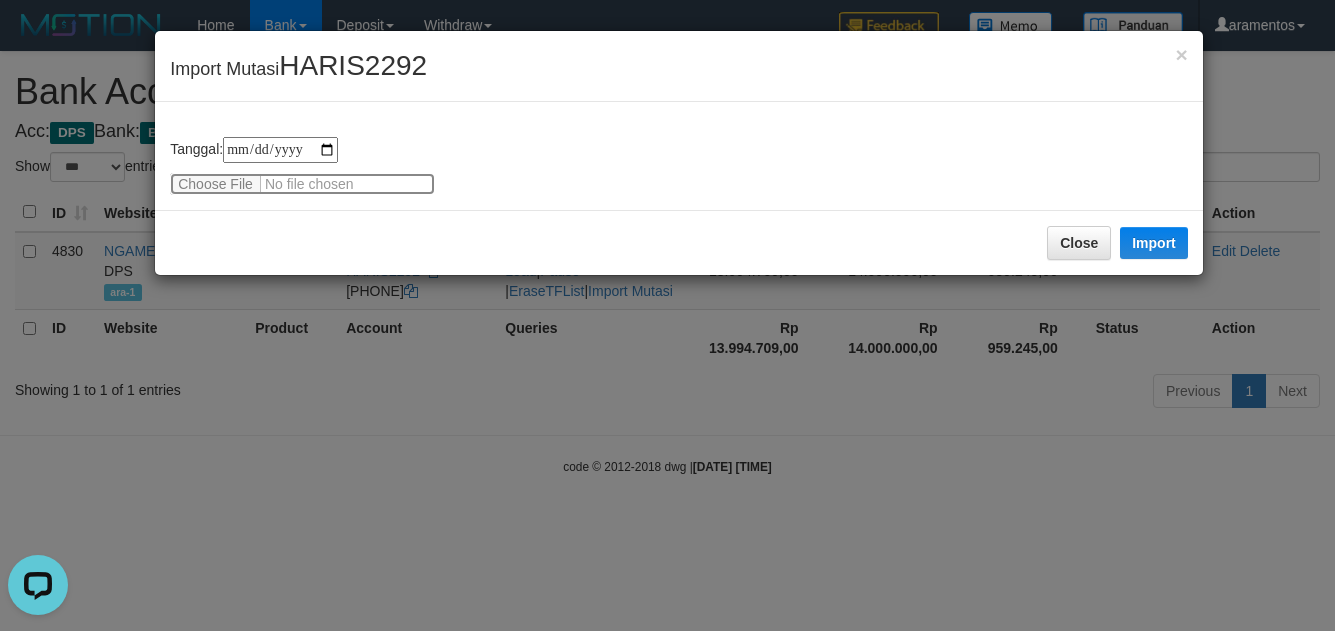 click at bounding box center (302, 184) 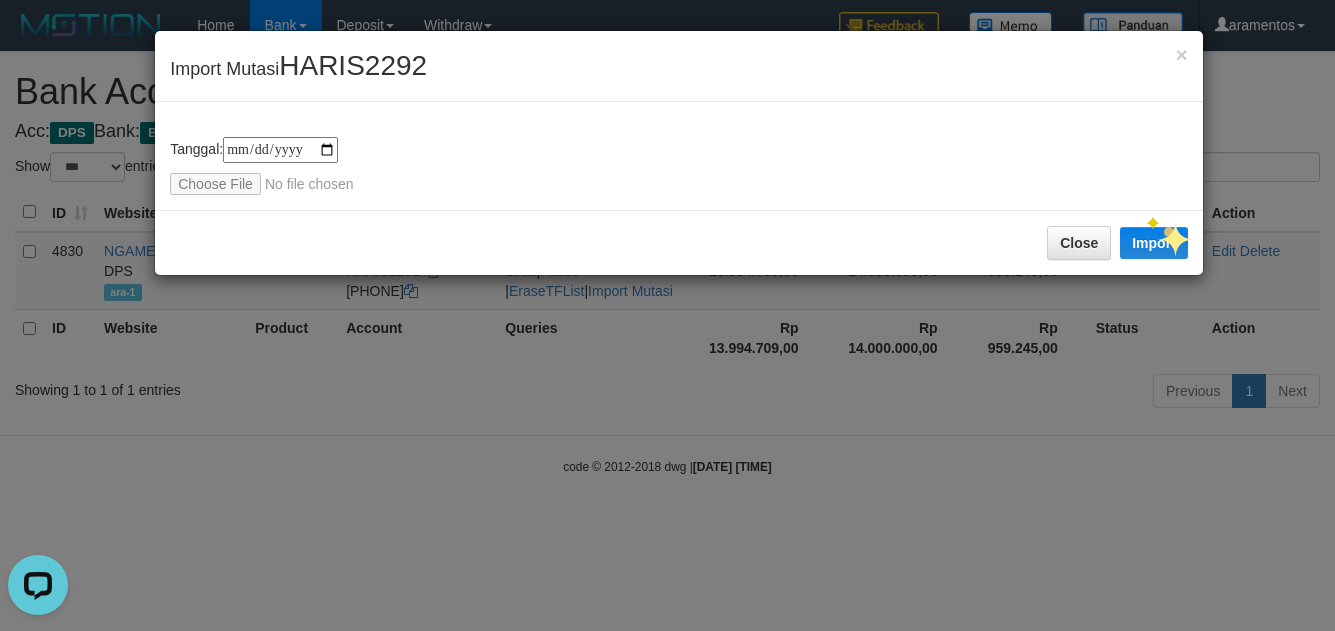 click on "Close
Import" at bounding box center (679, 242) 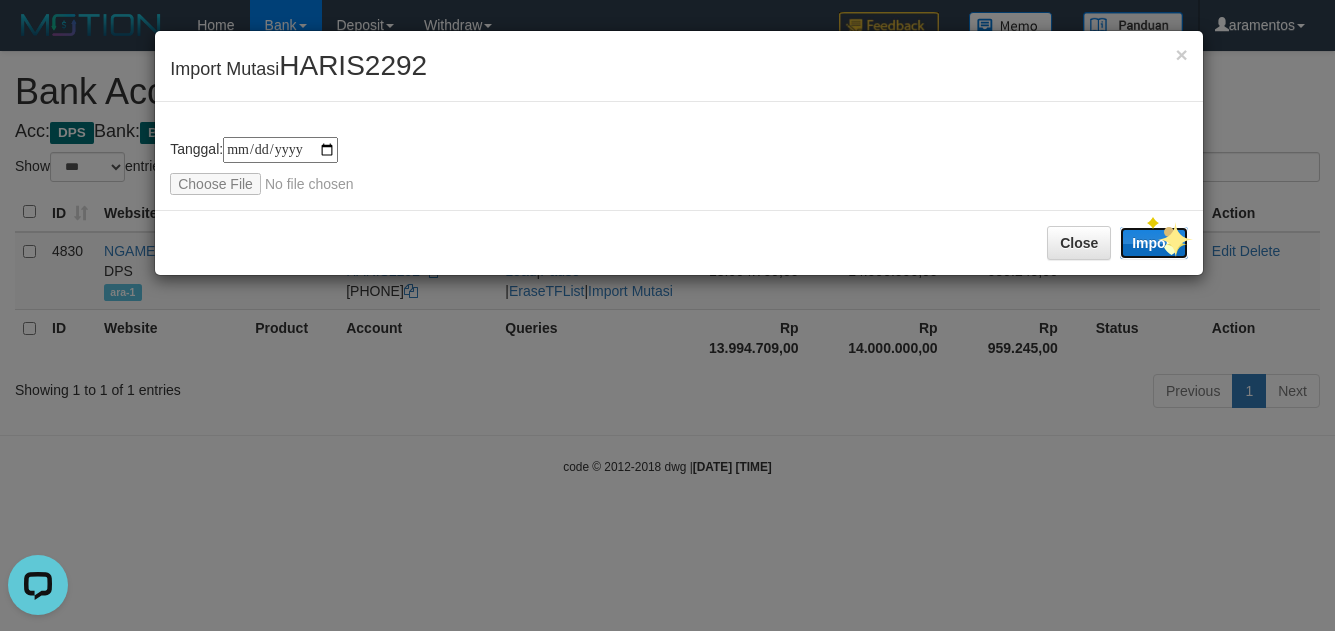 click on "Import" at bounding box center (1154, 243) 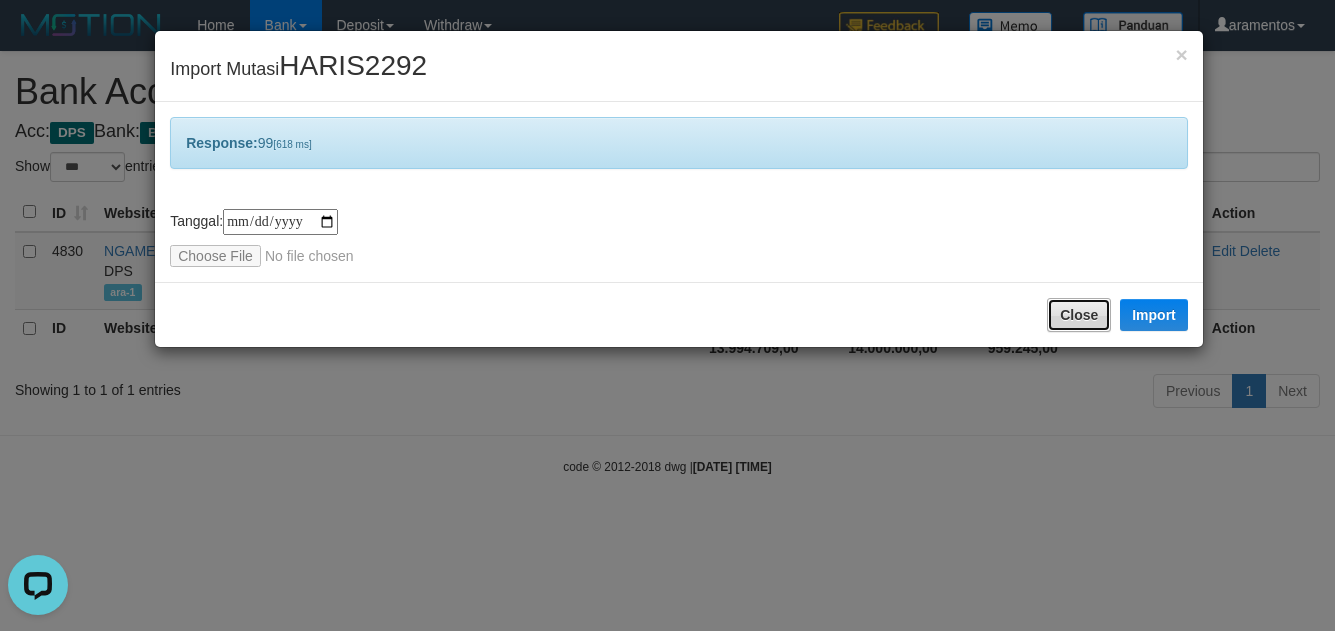 click on "Close" at bounding box center [1079, 315] 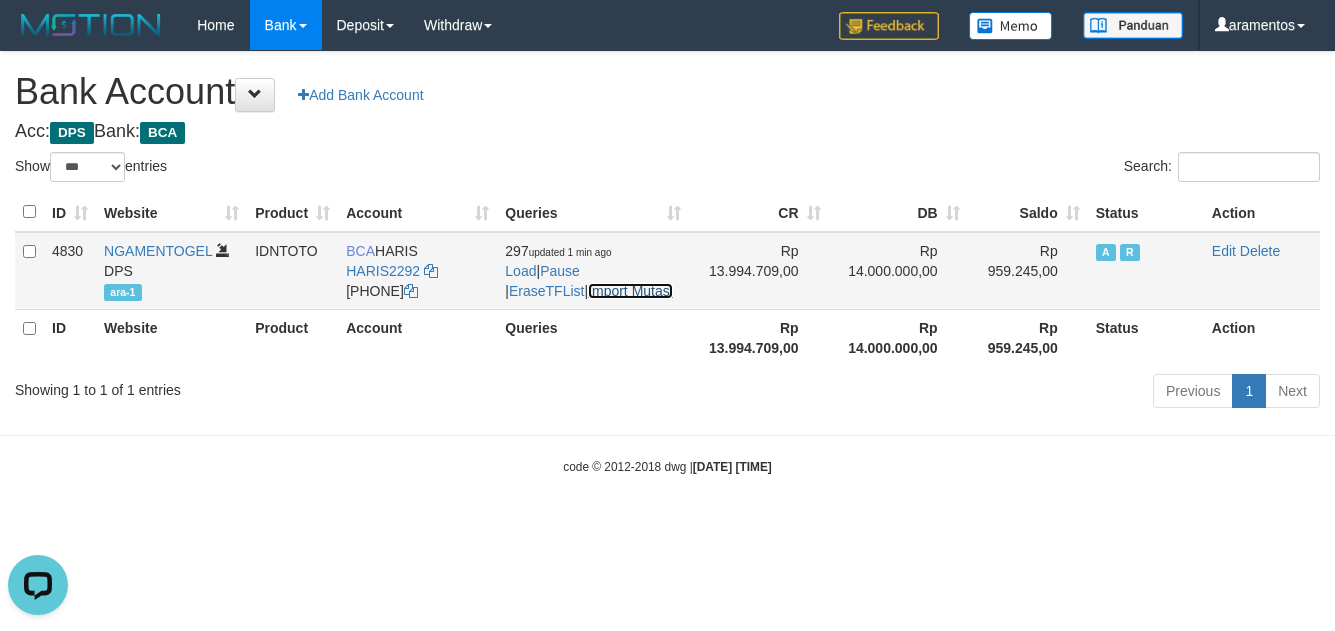 click on "Import Mutasi" at bounding box center [630, 291] 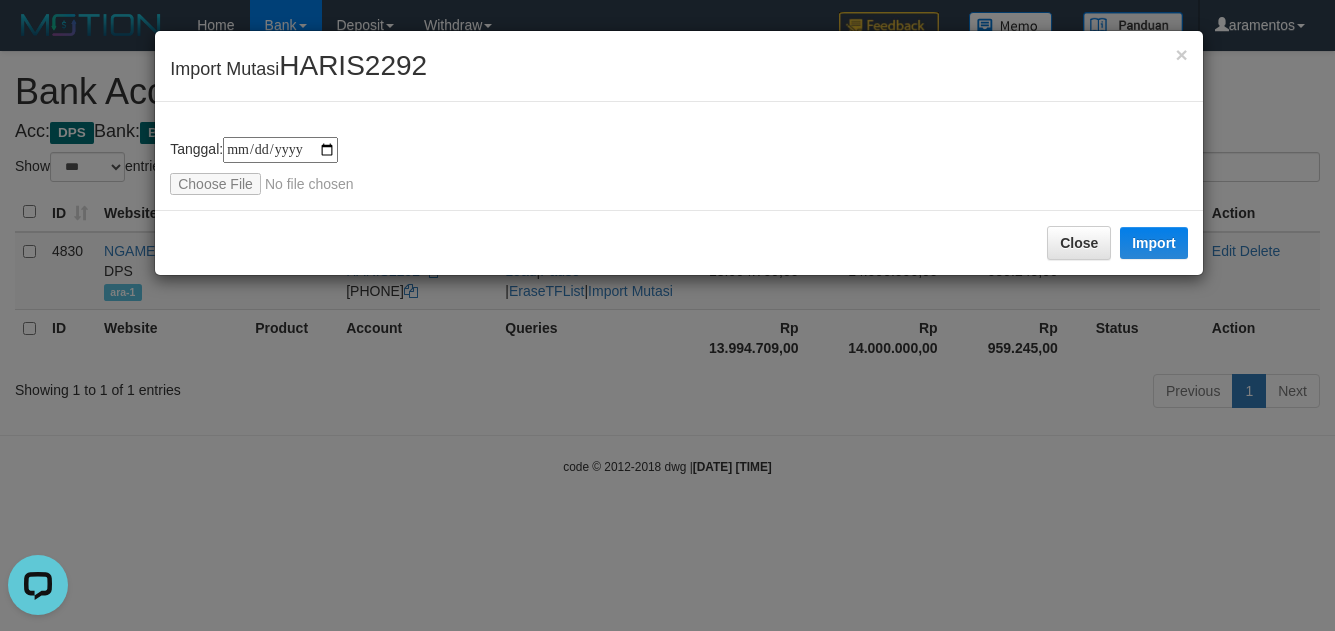 click on "**********" at bounding box center (679, 156) 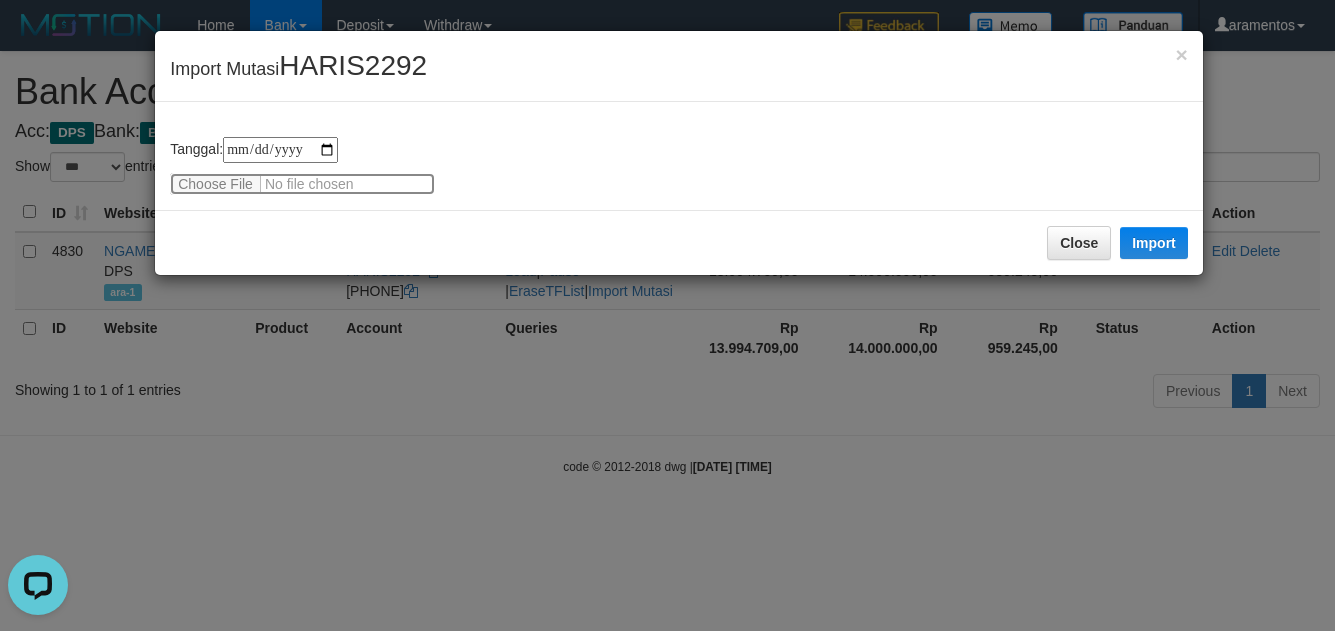 click at bounding box center [302, 184] 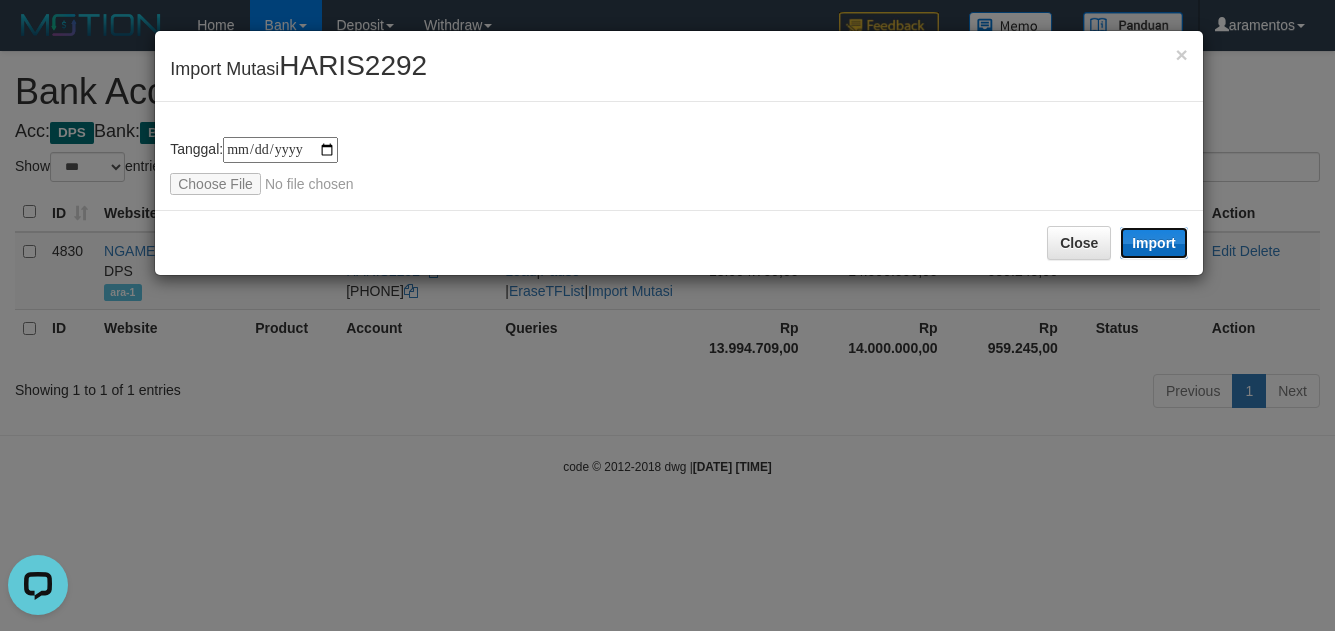 click on "Import" at bounding box center [1154, 243] 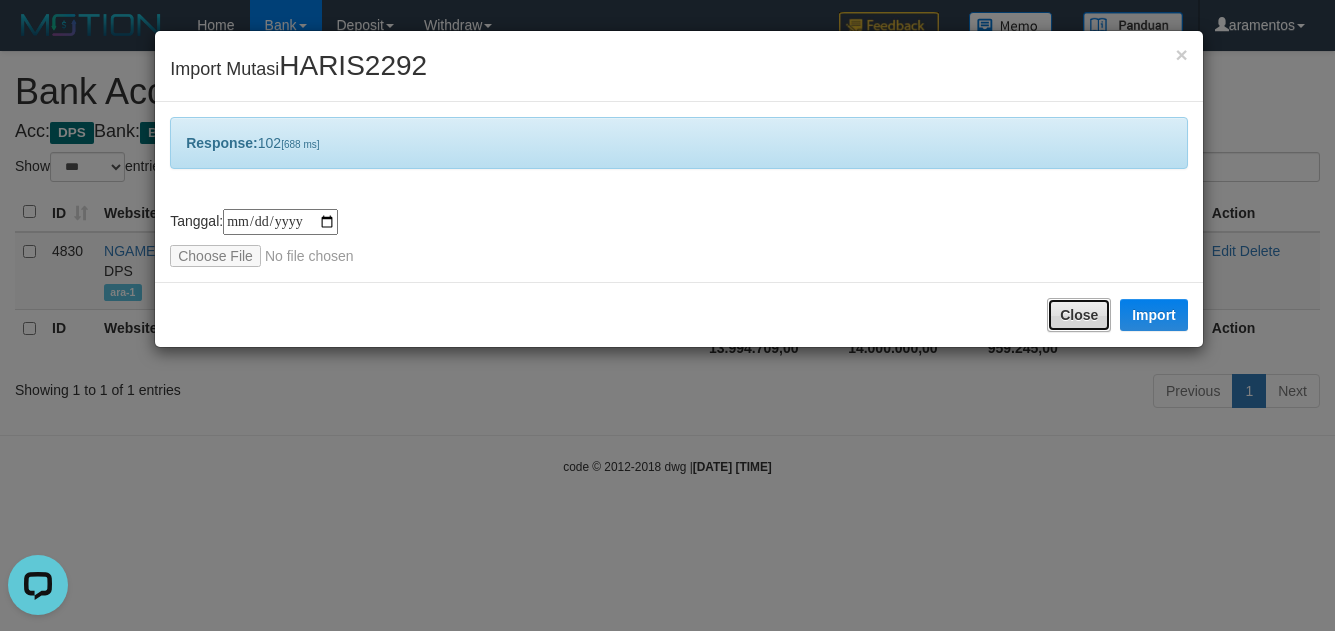 click on "Close" at bounding box center [1079, 315] 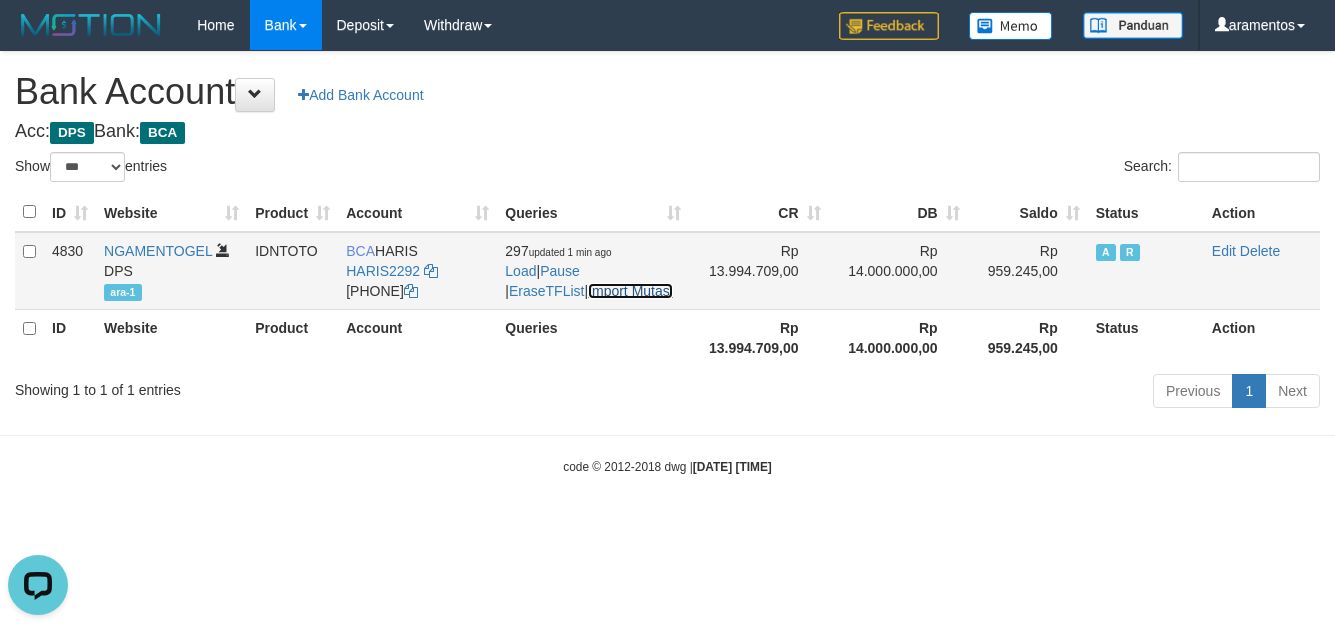 click on "Import Mutasi" at bounding box center (630, 291) 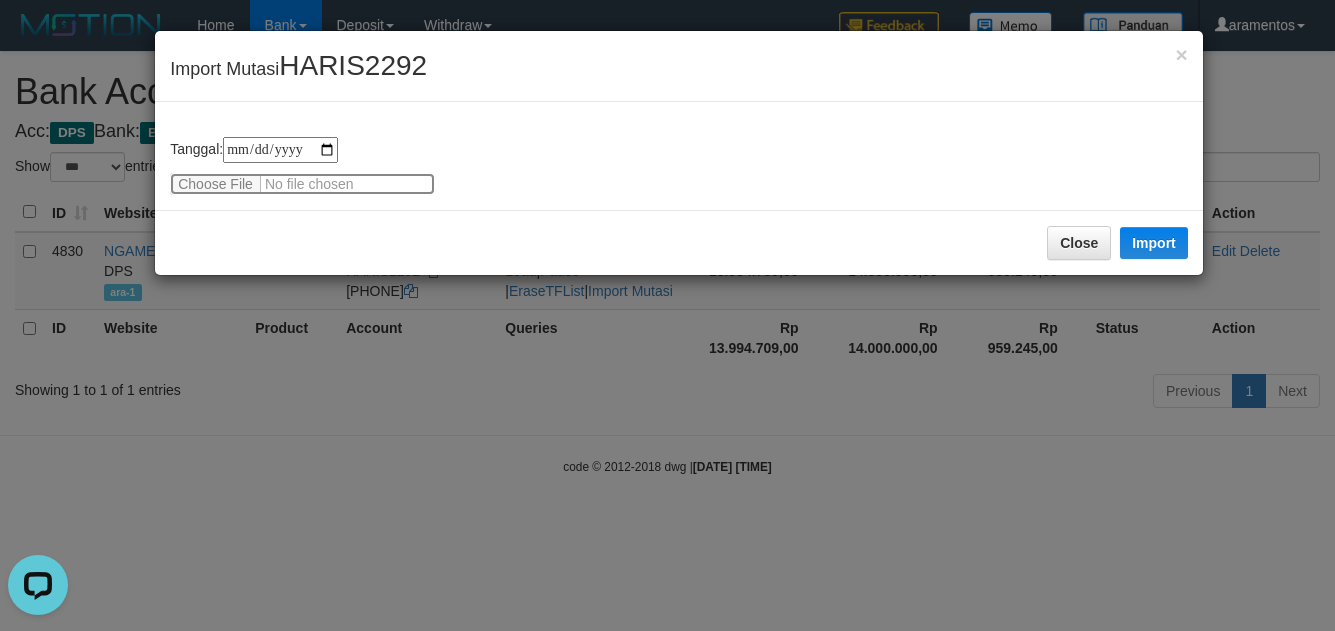 click at bounding box center (302, 184) 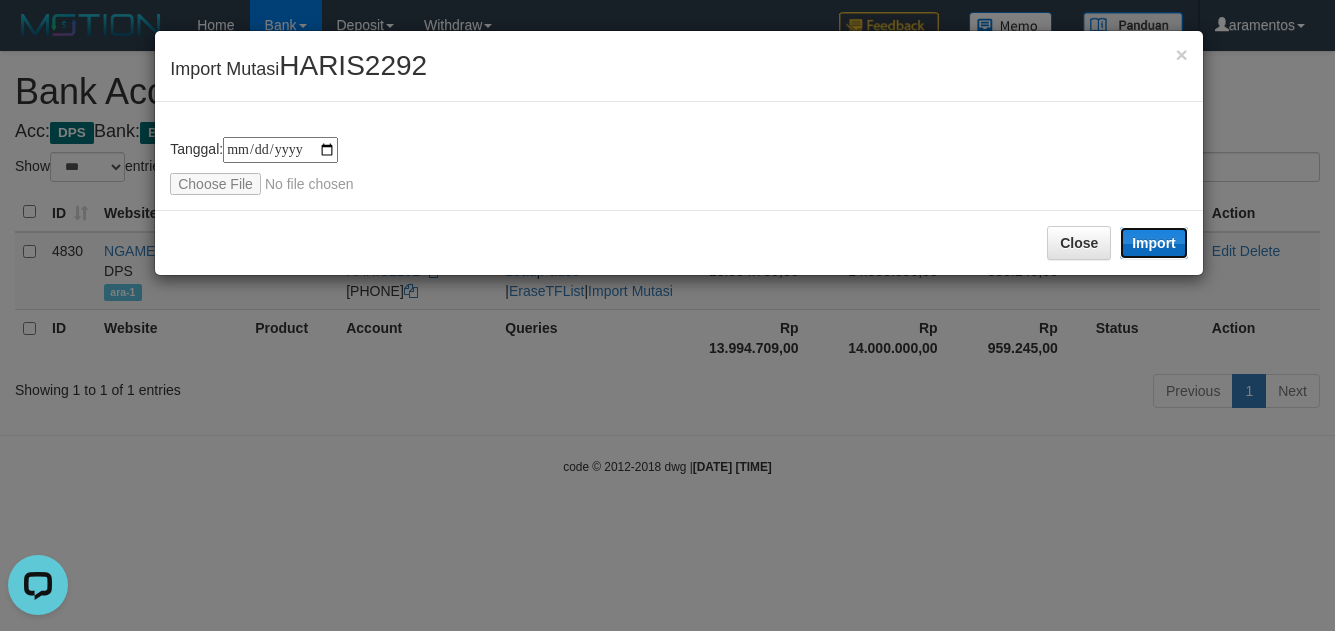 click on "Import" at bounding box center [1154, 243] 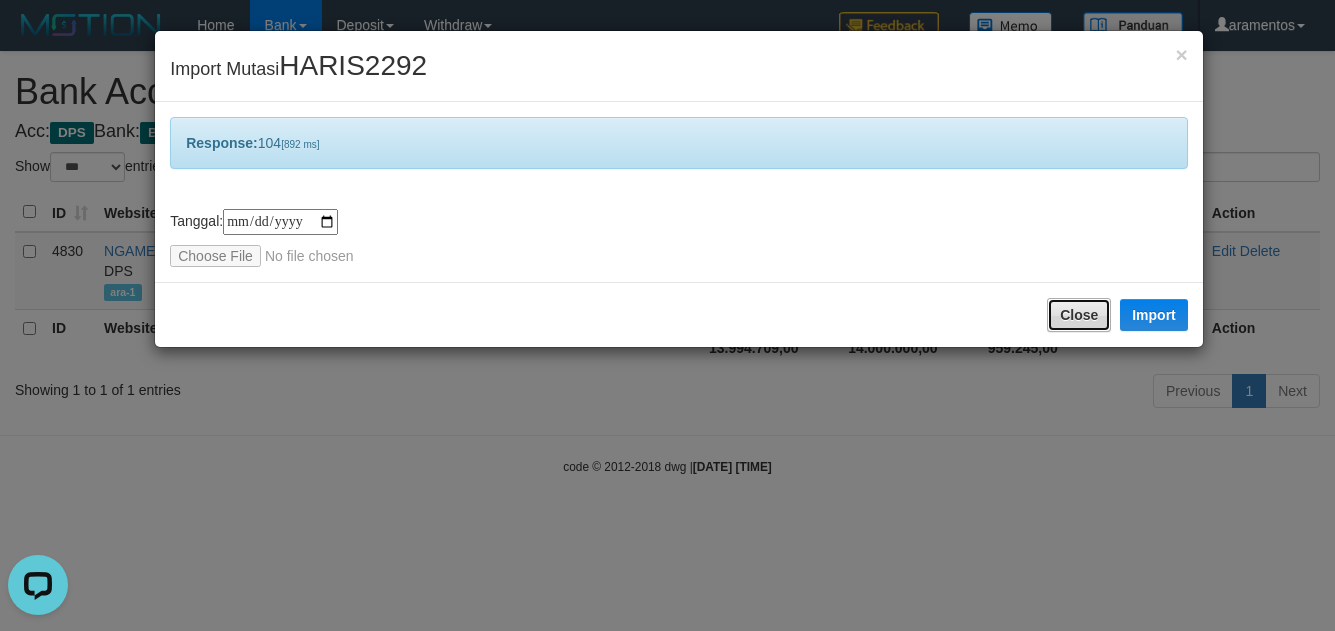 click on "Close" at bounding box center [1079, 315] 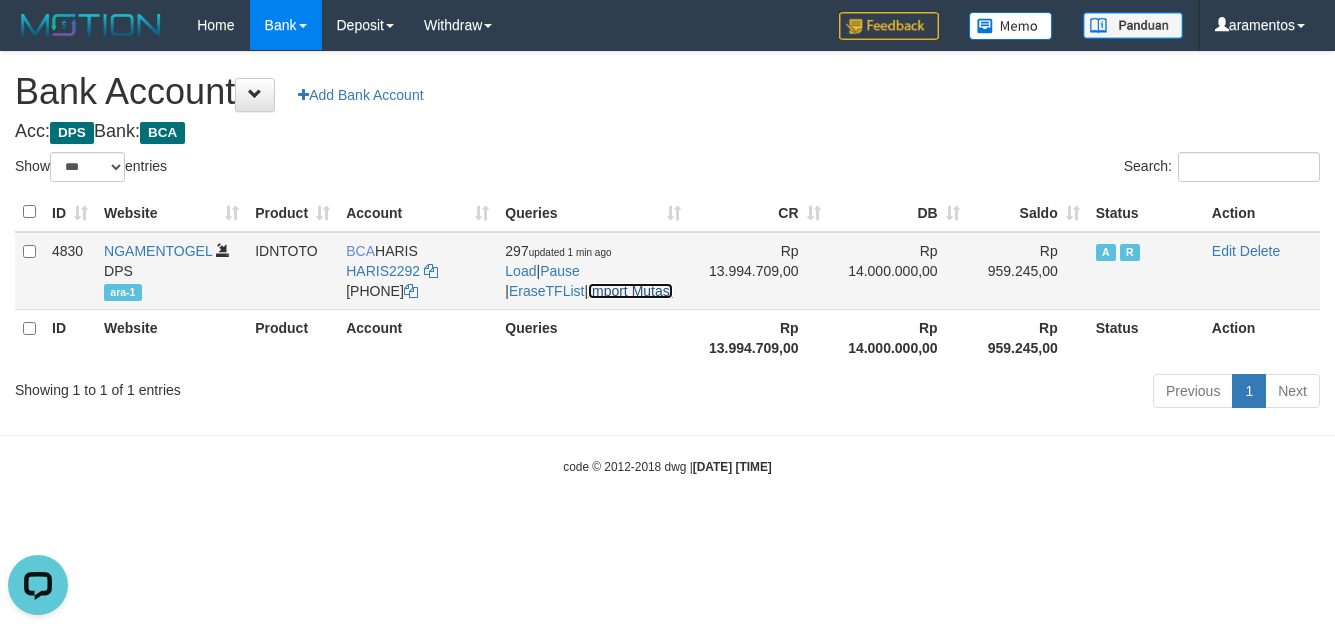 click on "Import Mutasi" at bounding box center (630, 291) 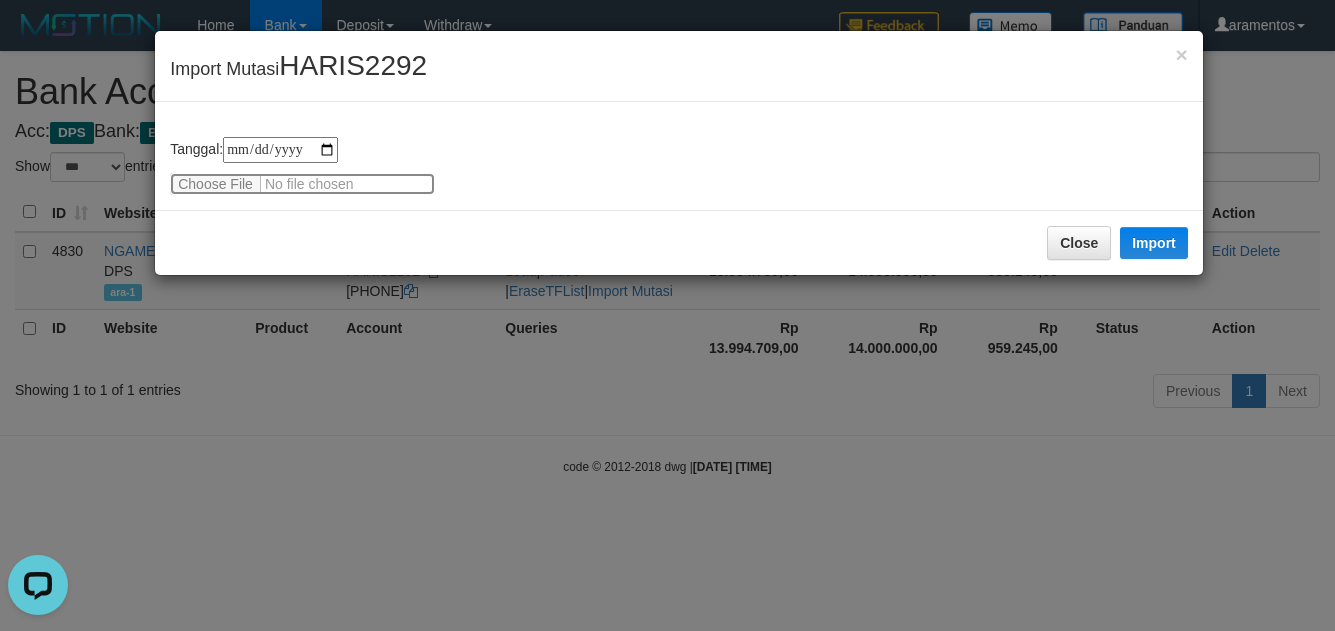 click at bounding box center (302, 184) 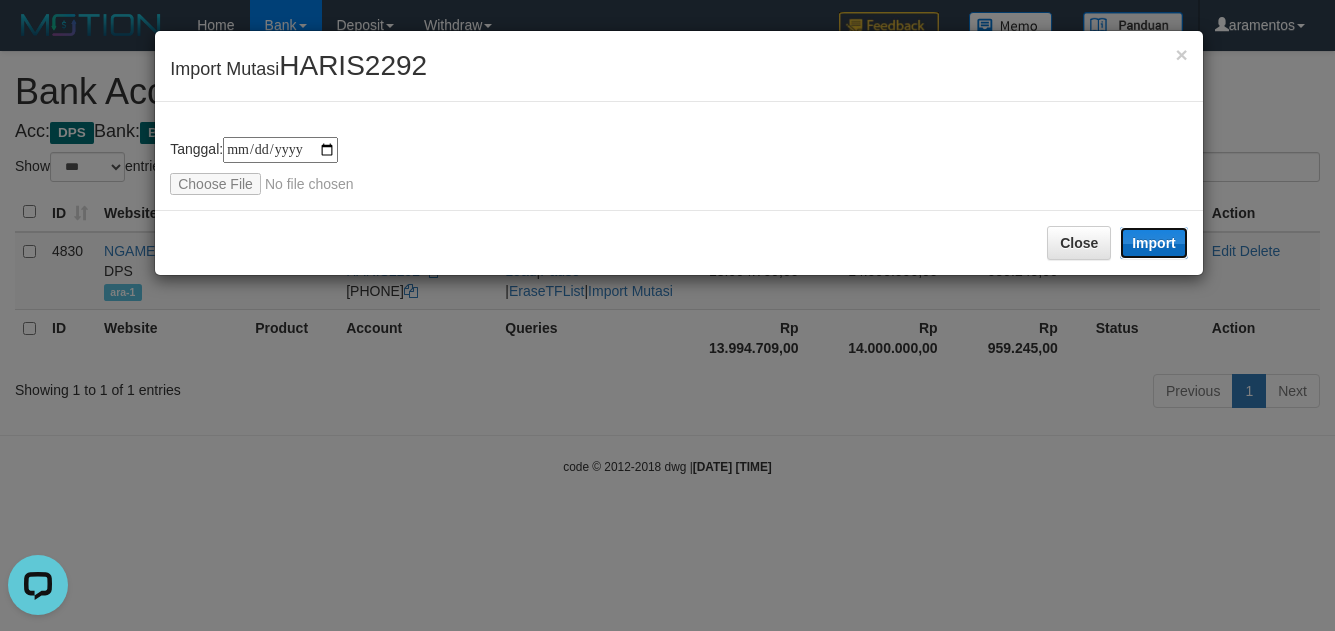 click on "Import" at bounding box center [1154, 243] 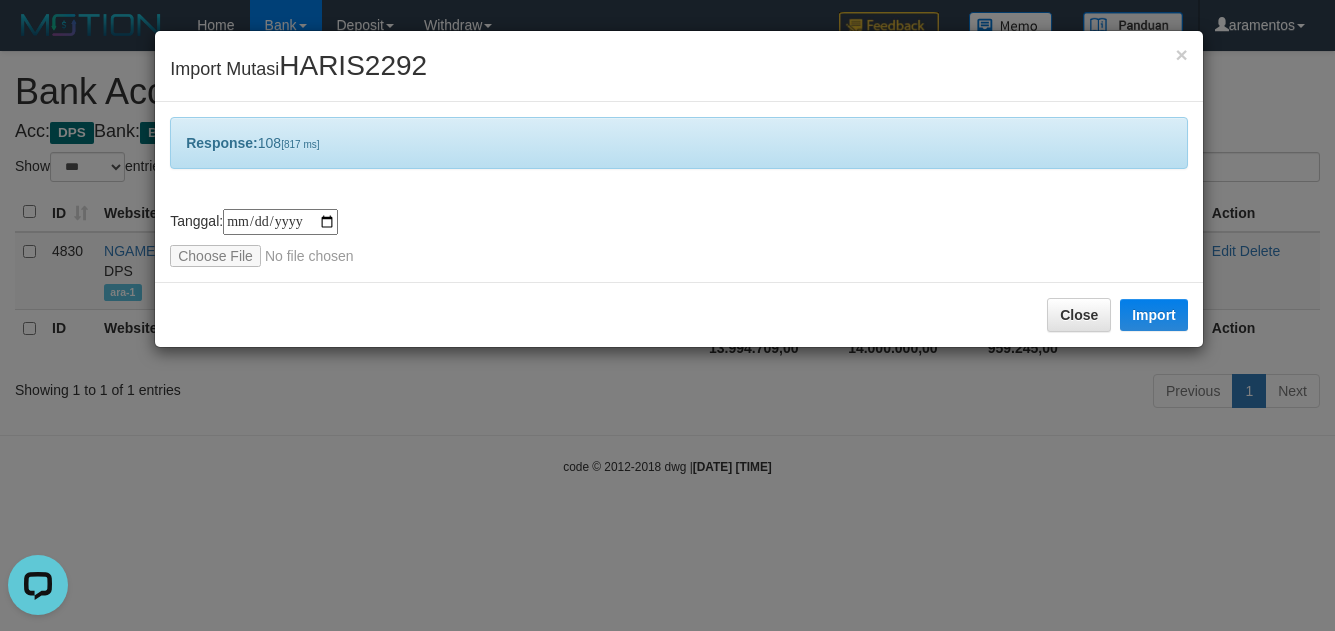 click on "Close
Import" at bounding box center (679, 314) 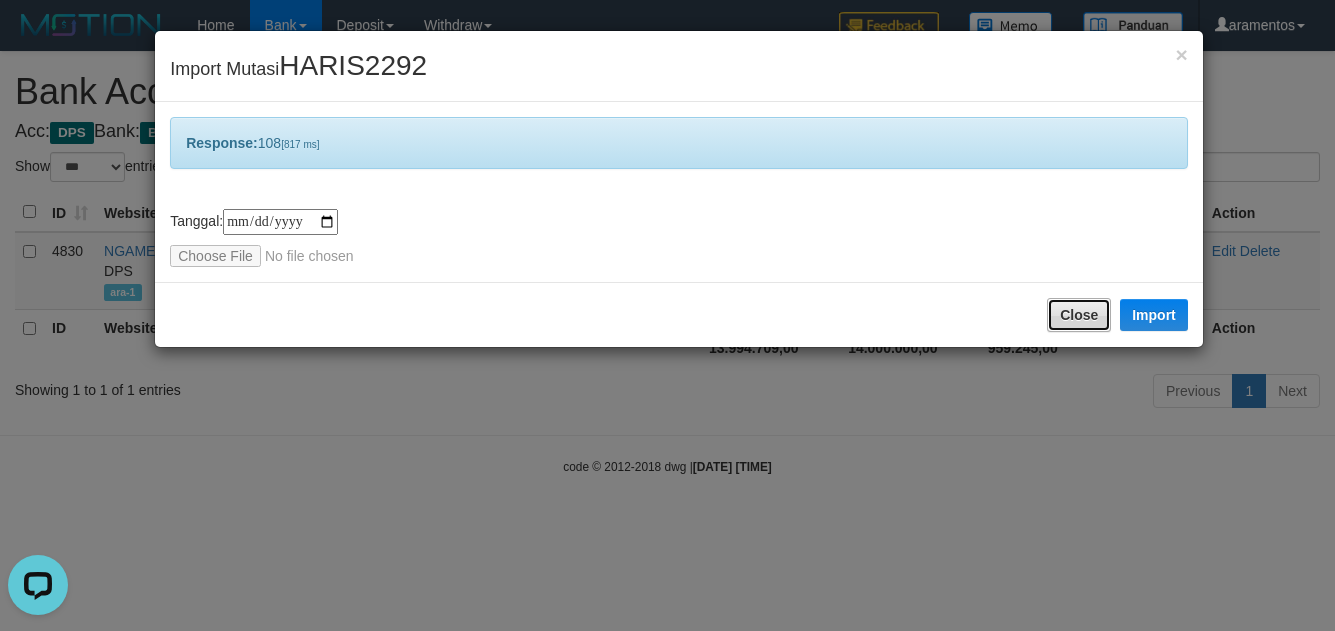 click on "Close" at bounding box center [1079, 315] 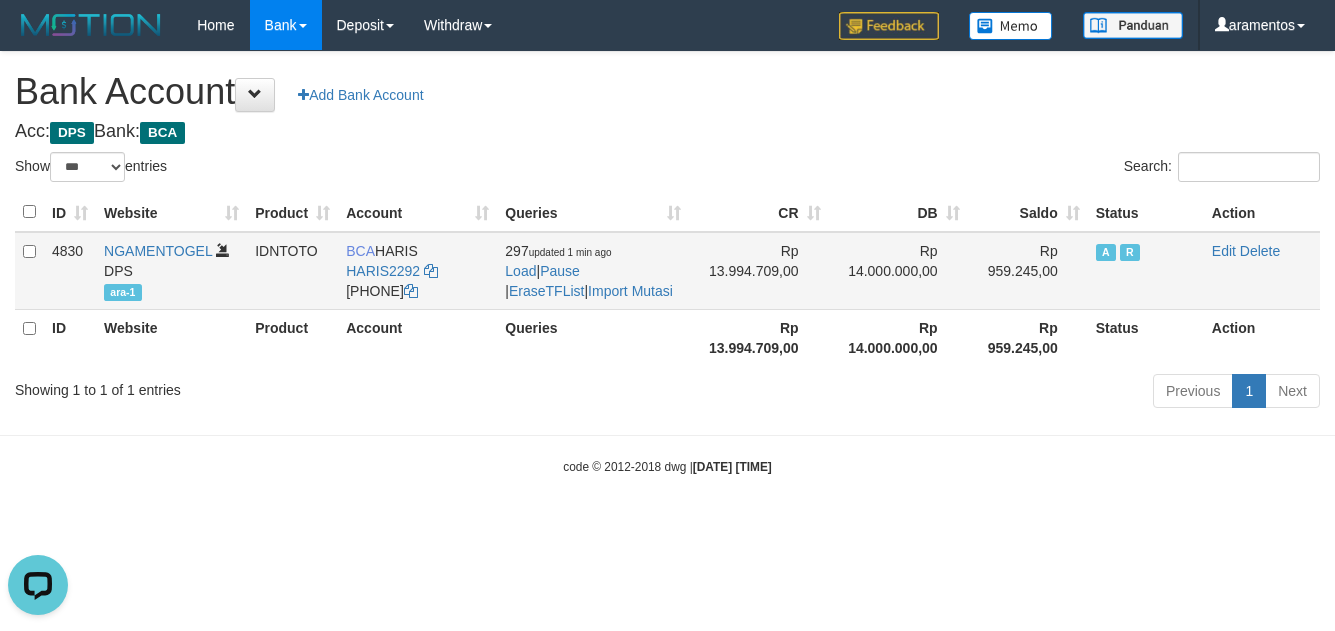 click on "297  updated 1 min ago
Load
|
Pause
|
EraseTFList
|
Import Mutasi" at bounding box center [593, 271] 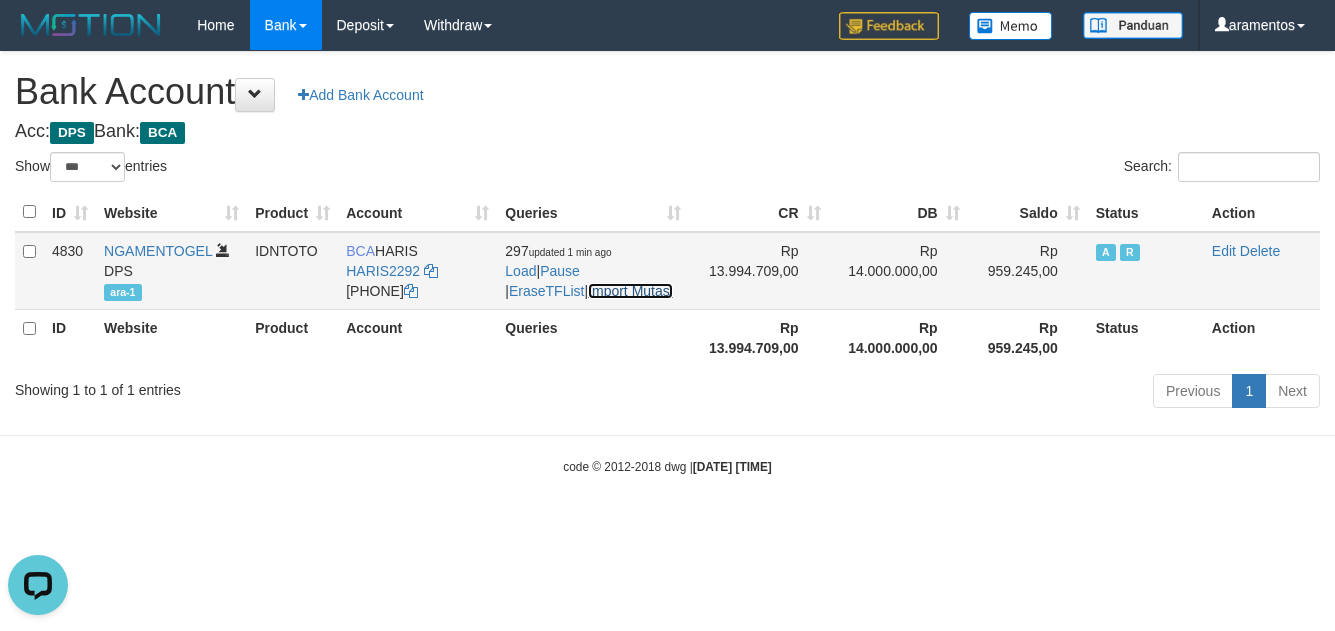 click on "Import Mutasi" at bounding box center [630, 291] 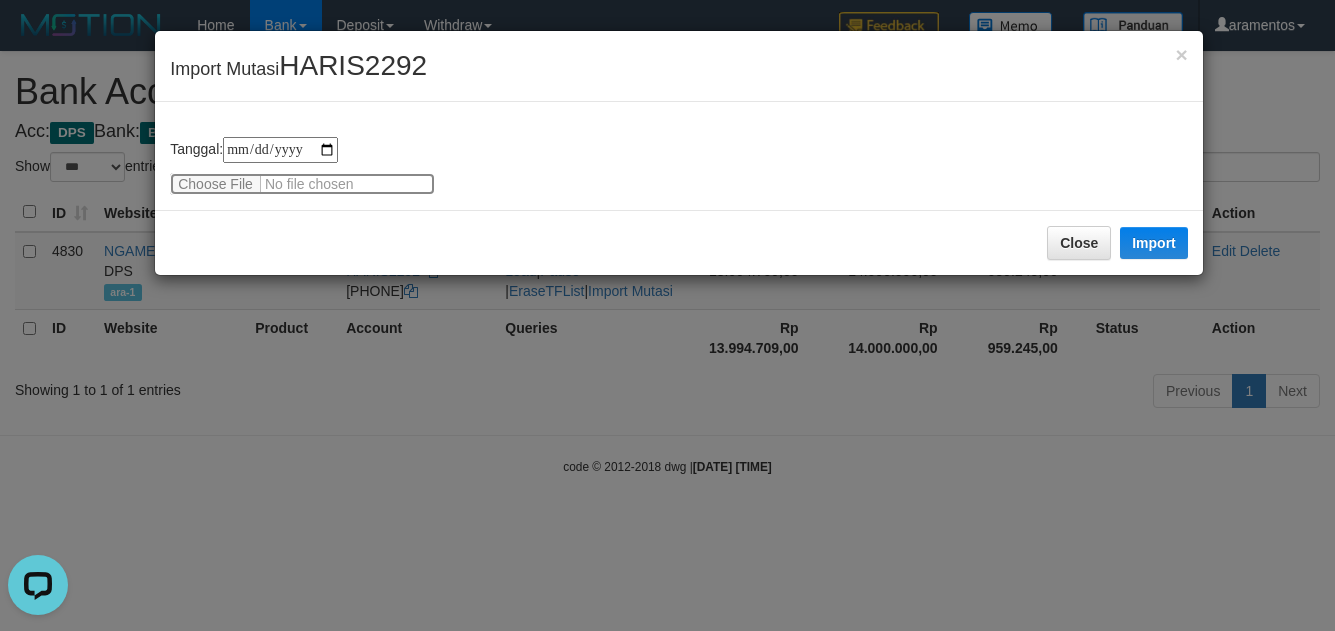 click at bounding box center [302, 184] 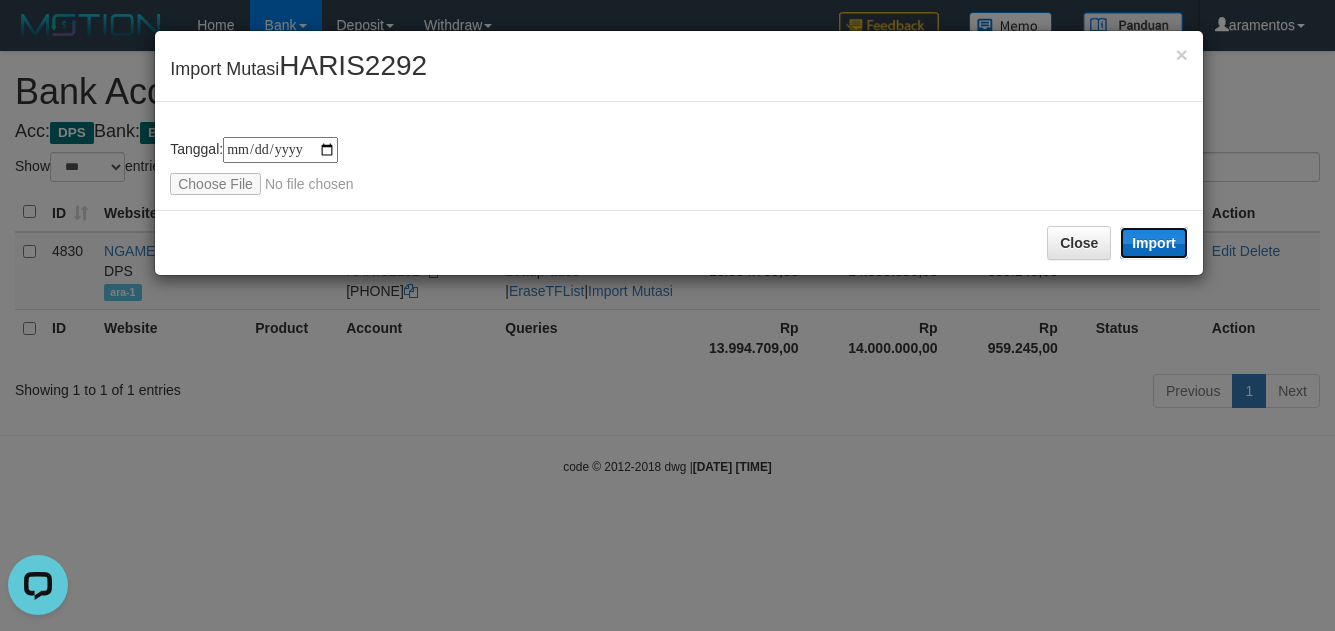 click on "Import" at bounding box center [1154, 243] 